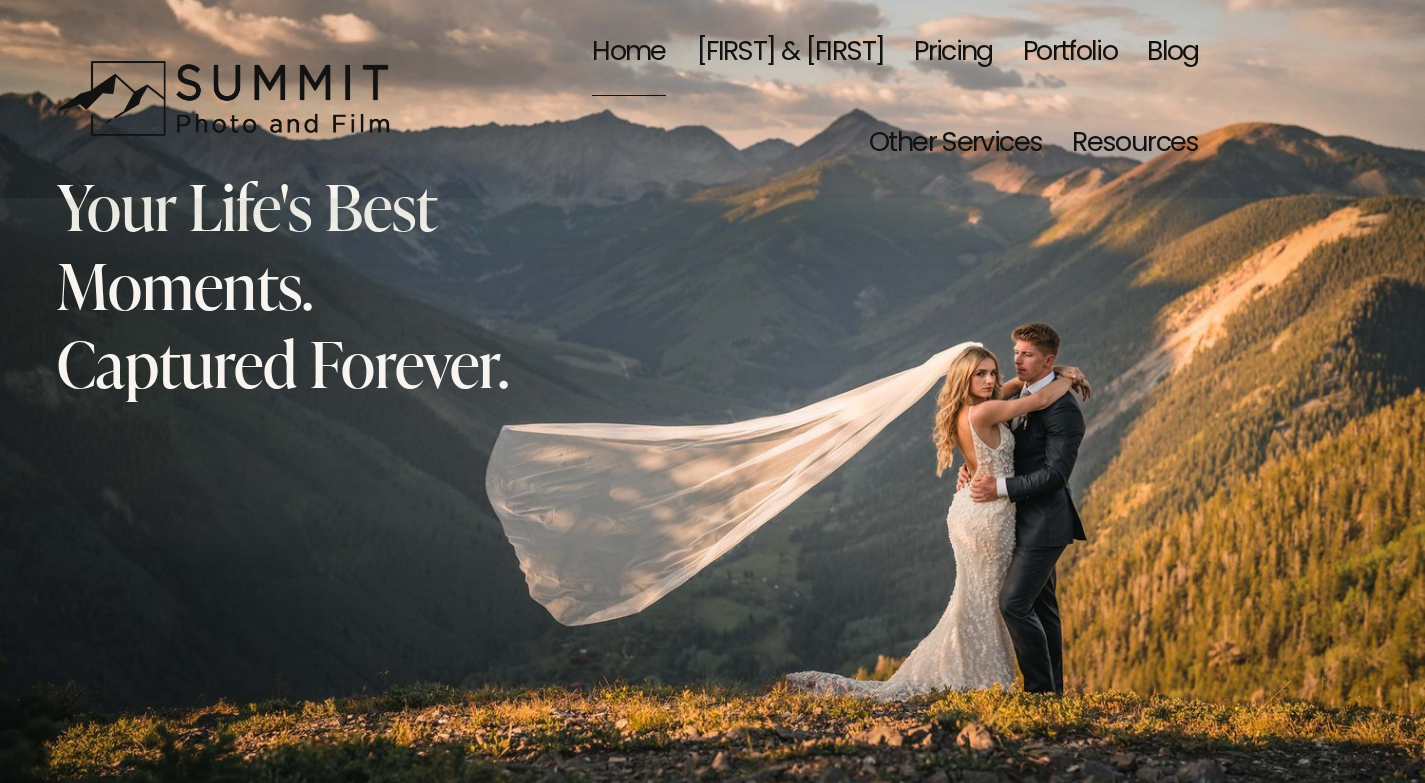 scroll, scrollTop: 0, scrollLeft: 0, axis: both 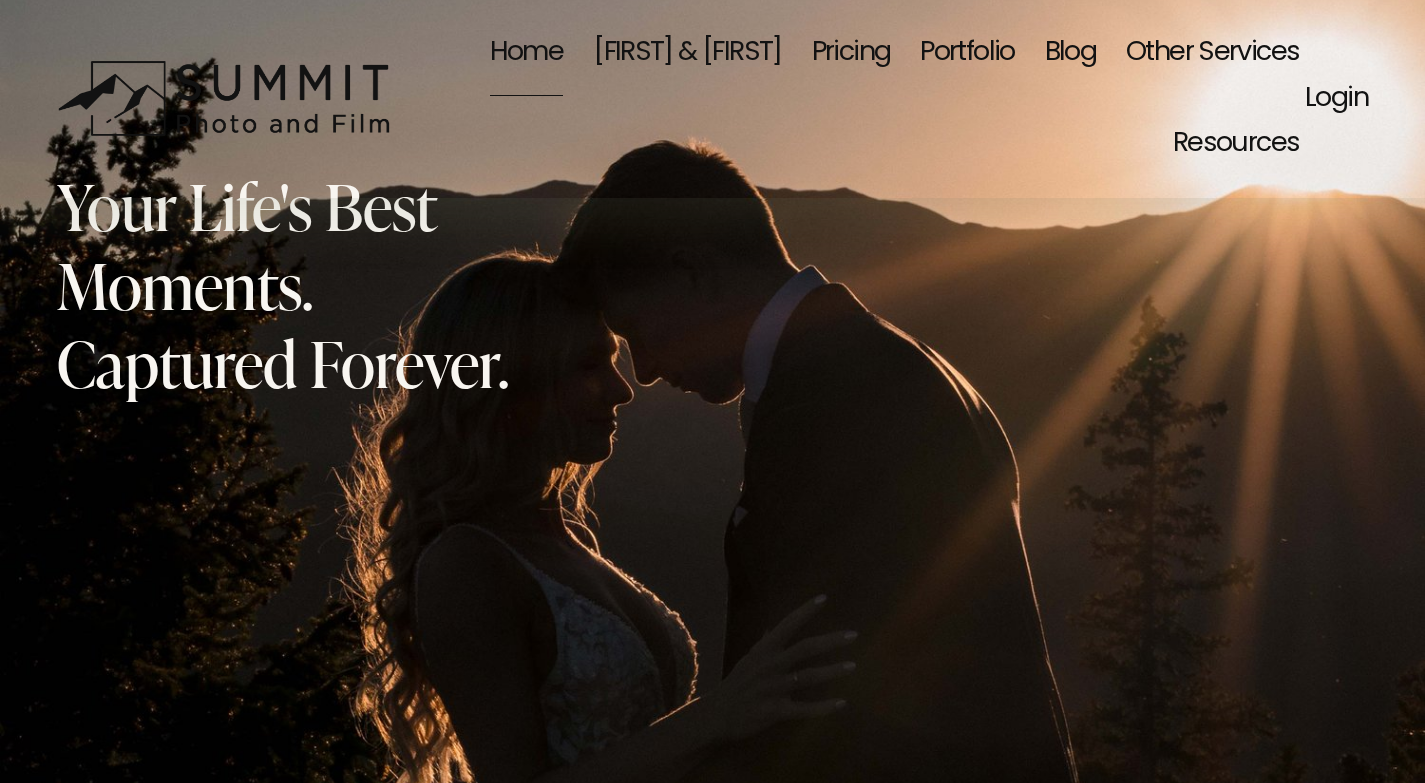 click on "Dale & Carolina" at bounding box center [687, 53] 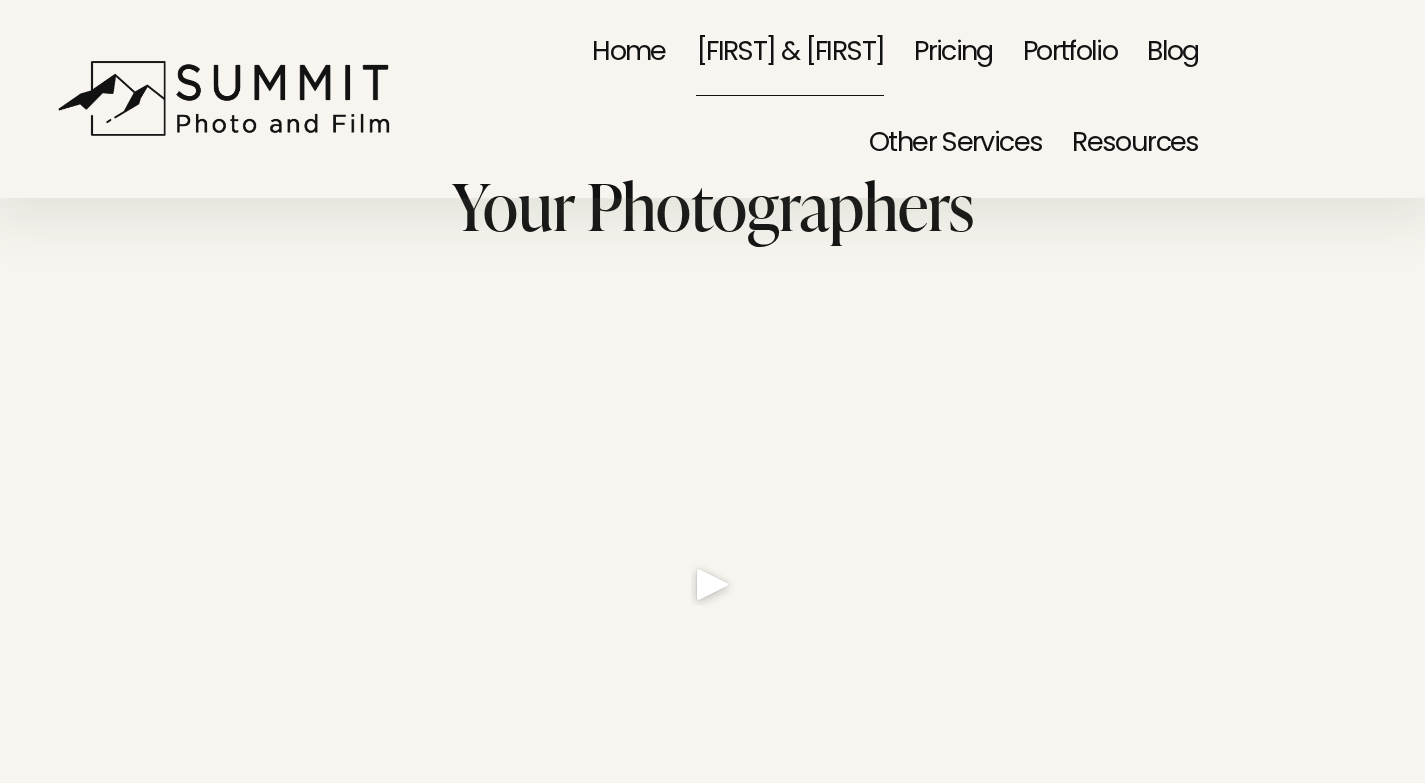 scroll, scrollTop: 0, scrollLeft: 0, axis: both 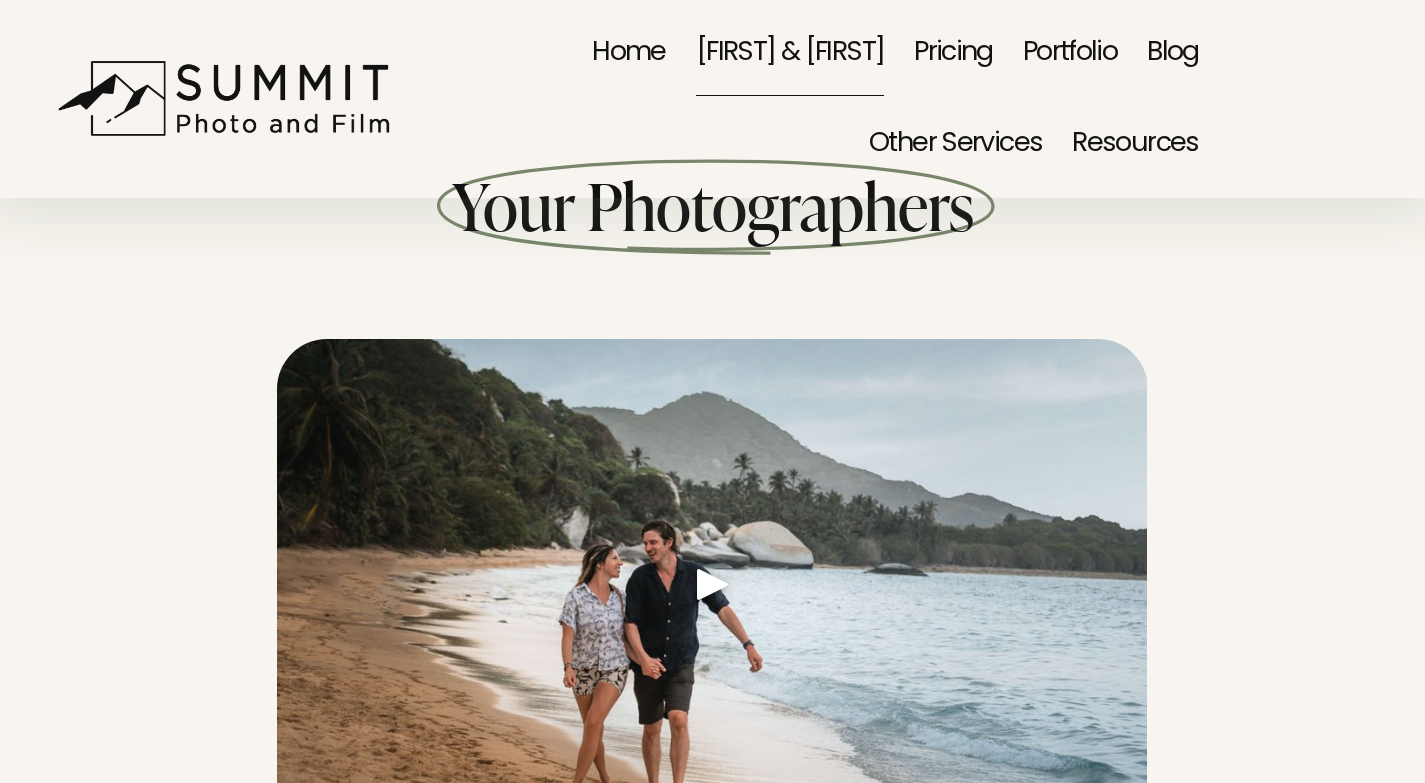 click on "Portfolio" at bounding box center (1070, 53) 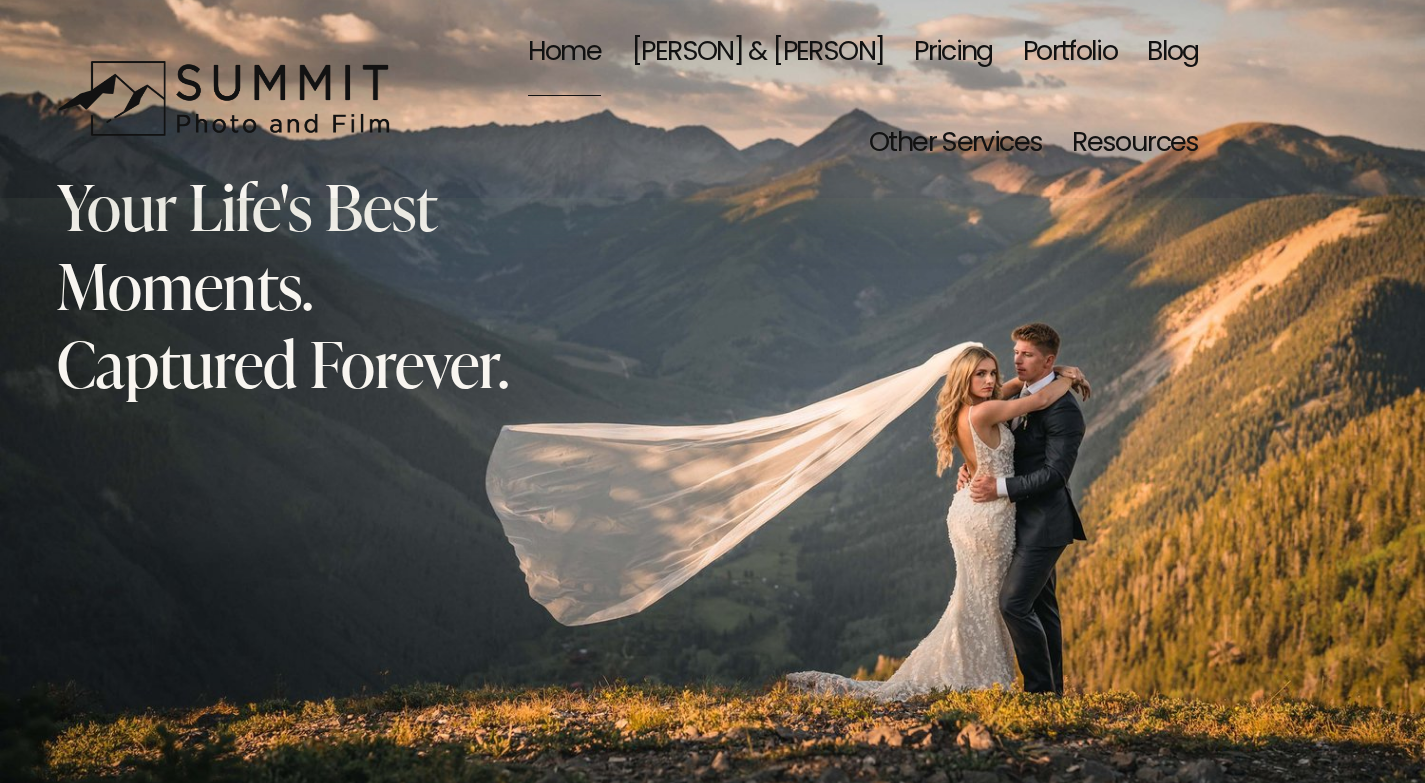 scroll, scrollTop: 0, scrollLeft: 0, axis: both 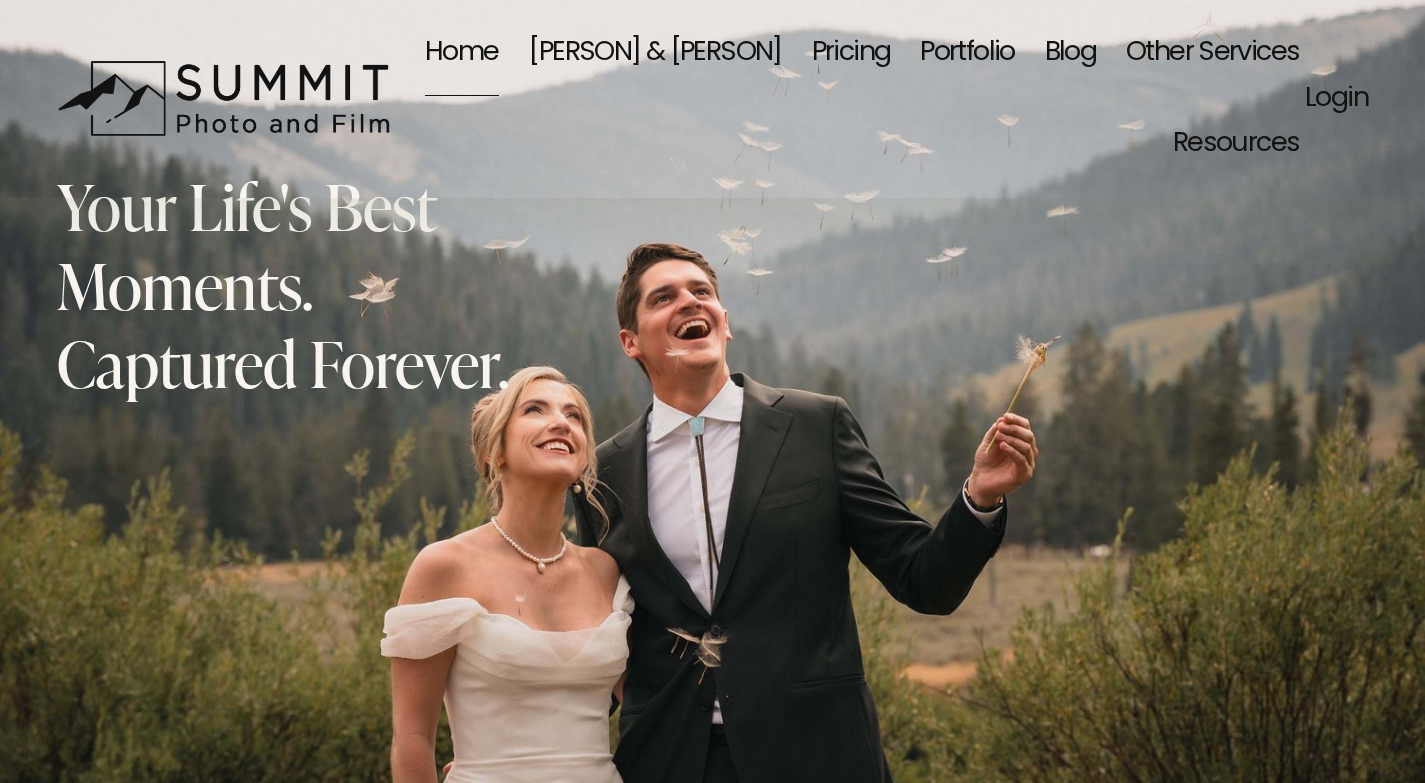 click on "Other Services" at bounding box center [1212, 53] 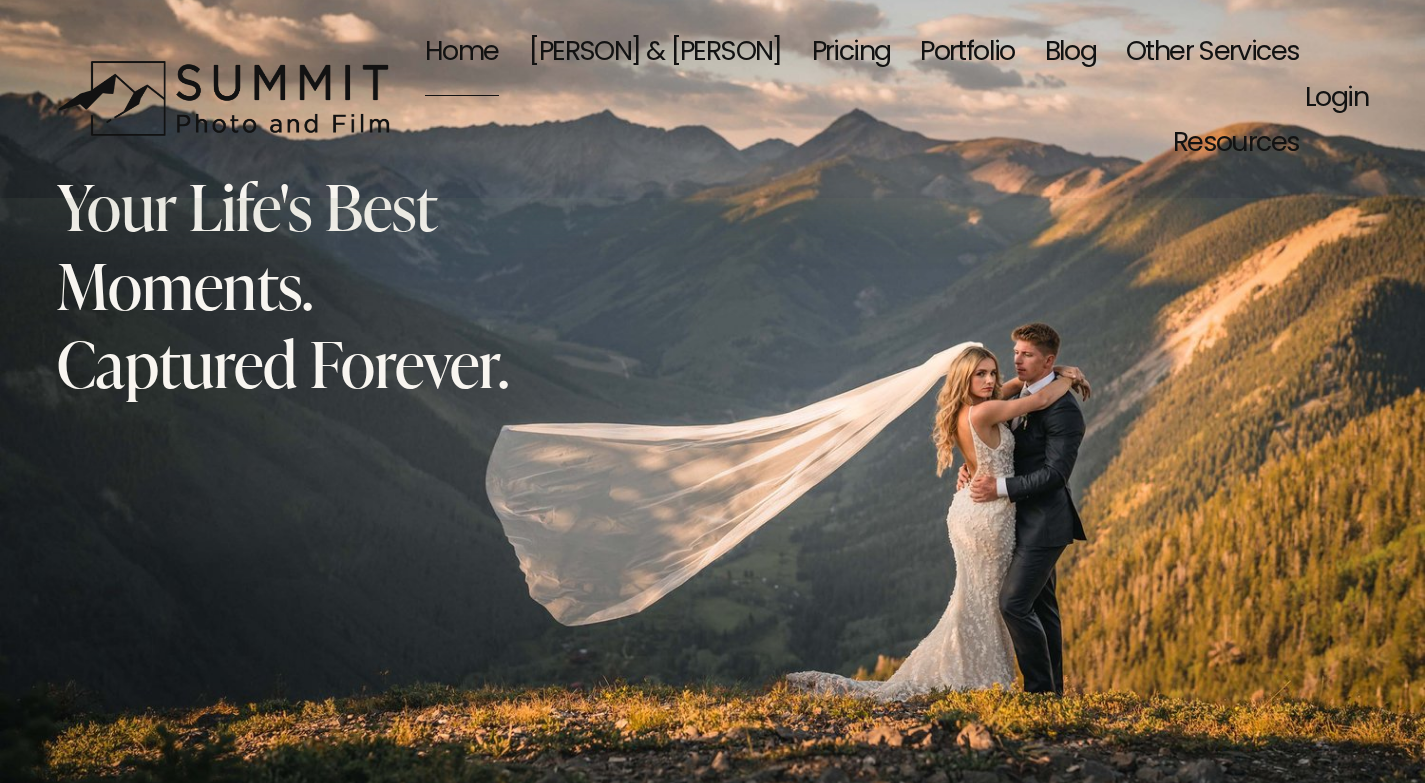 click on "Event Photography" at bounding box center [0, 0] 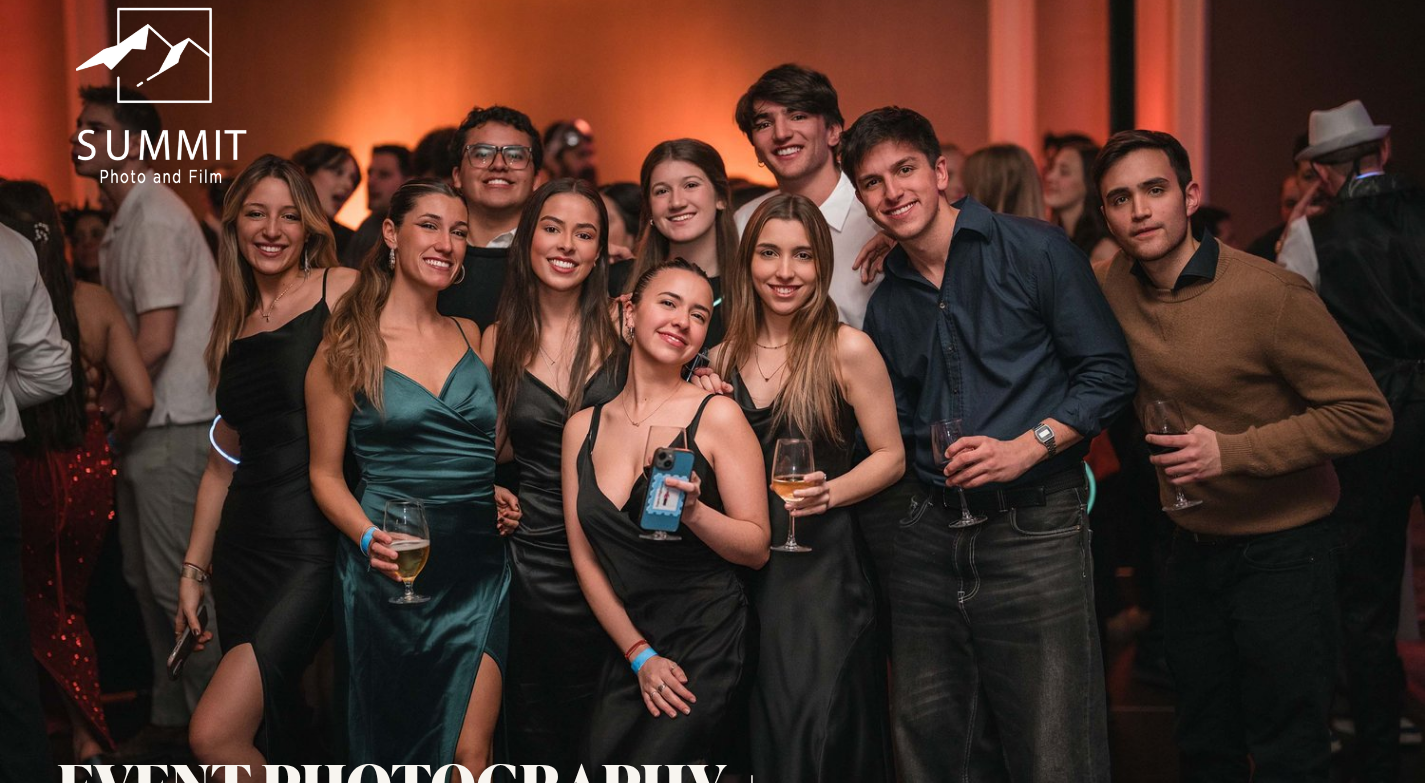 scroll, scrollTop: 0, scrollLeft: 0, axis: both 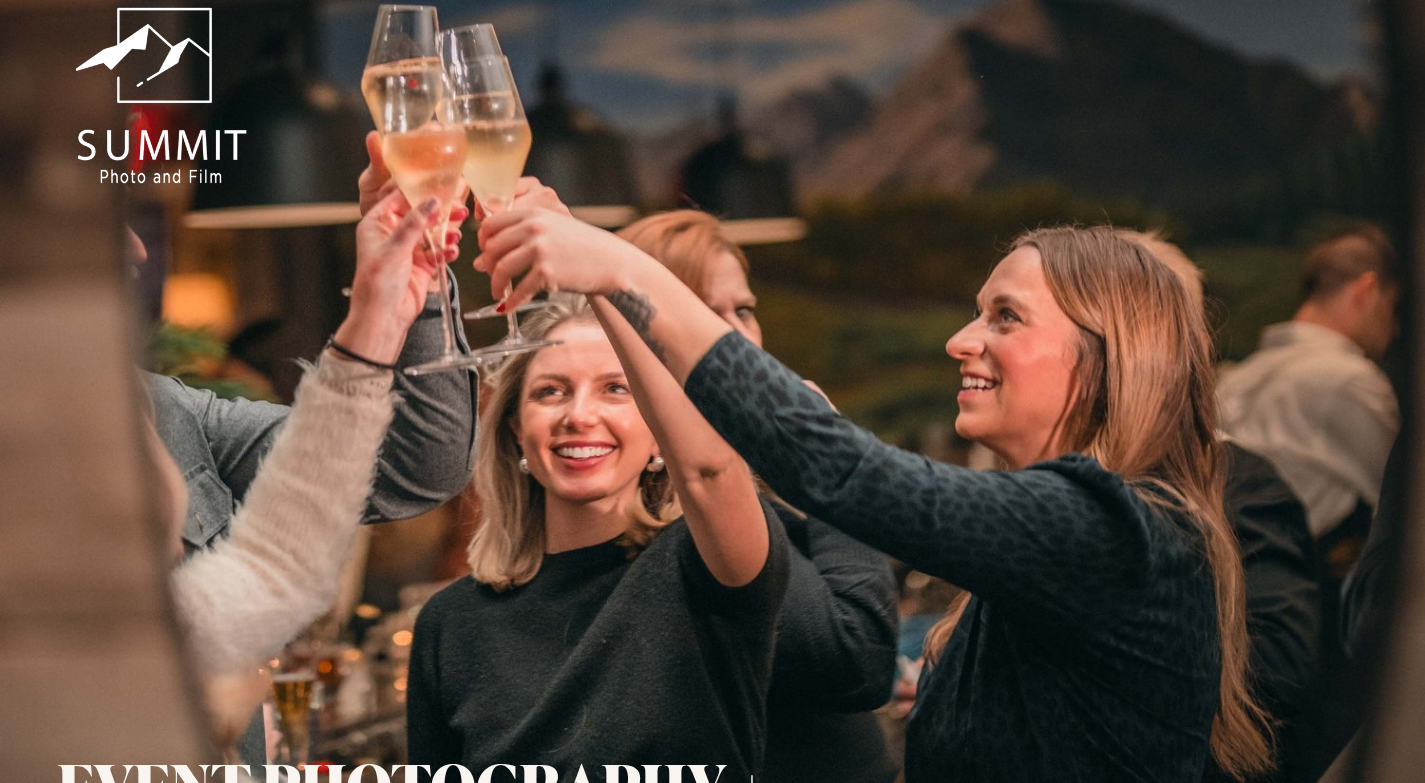 click at bounding box center [161, 95] 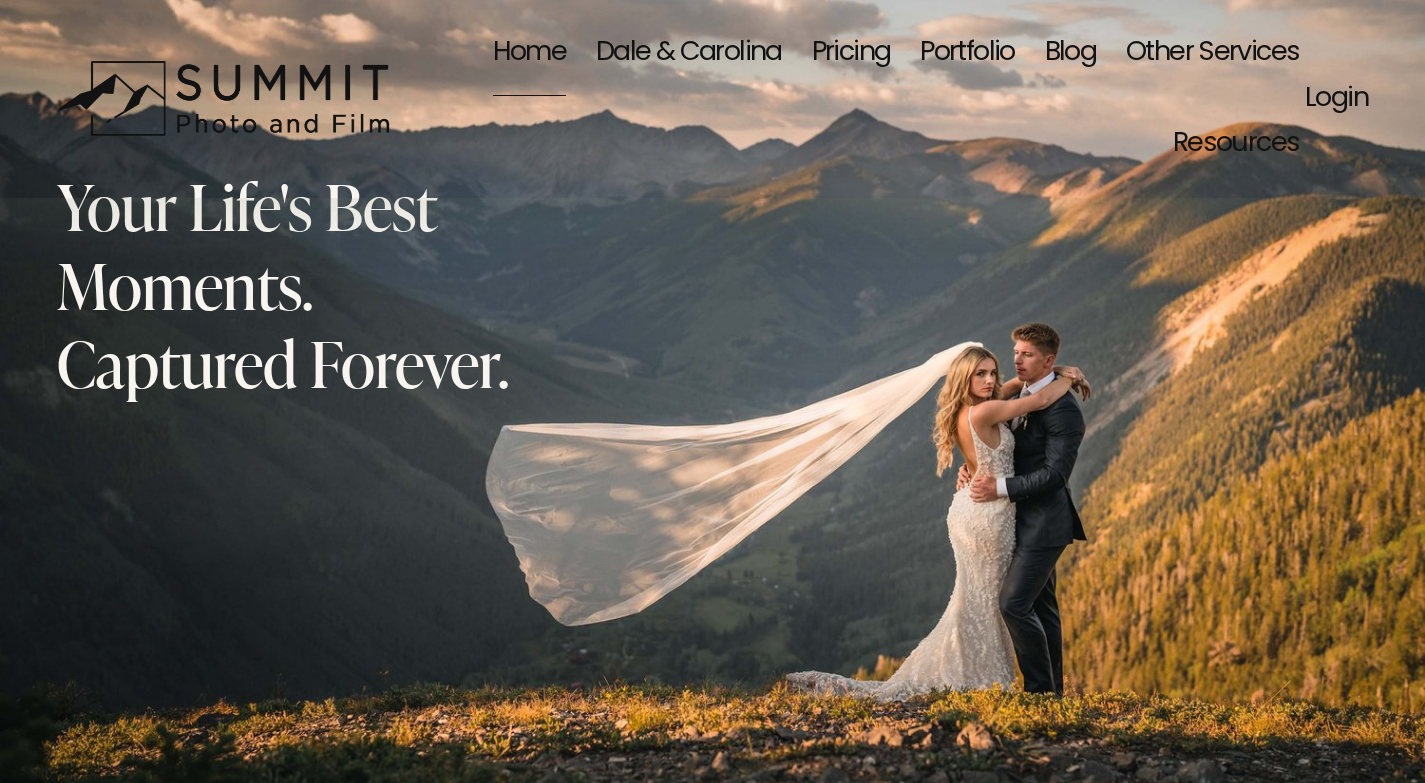 scroll, scrollTop: 0, scrollLeft: 0, axis: both 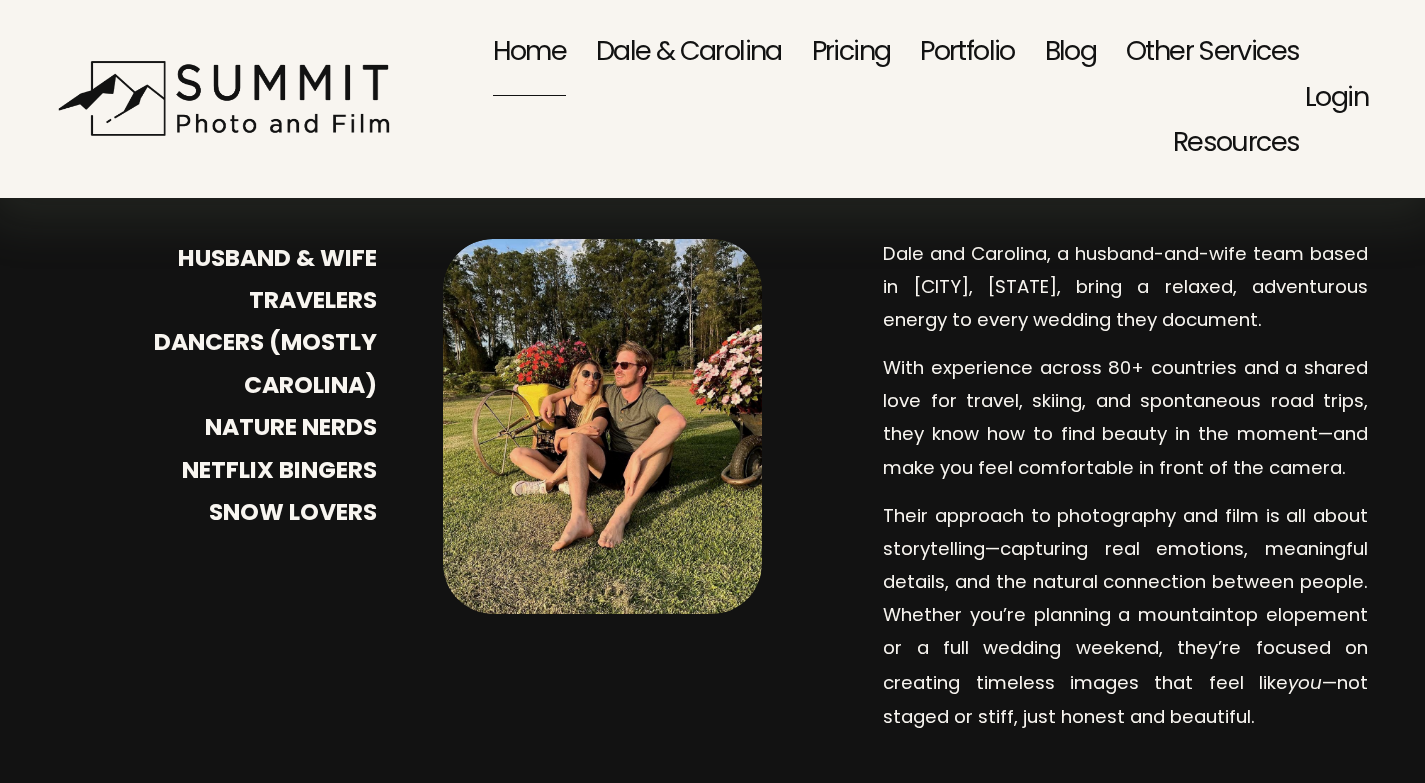 click on "Portfolio" at bounding box center [967, 53] 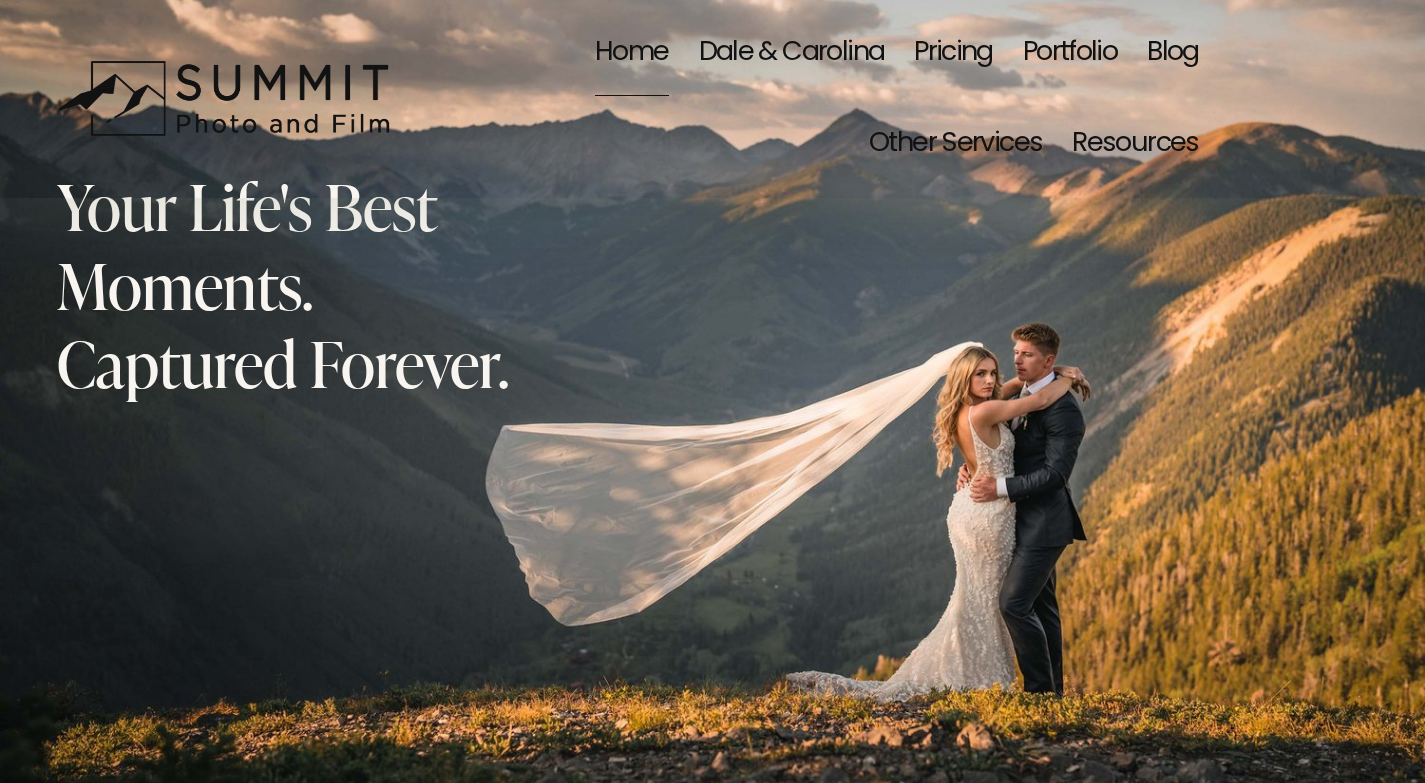 scroll, scrollTop: 0, scrollLeft: 0, axis: both 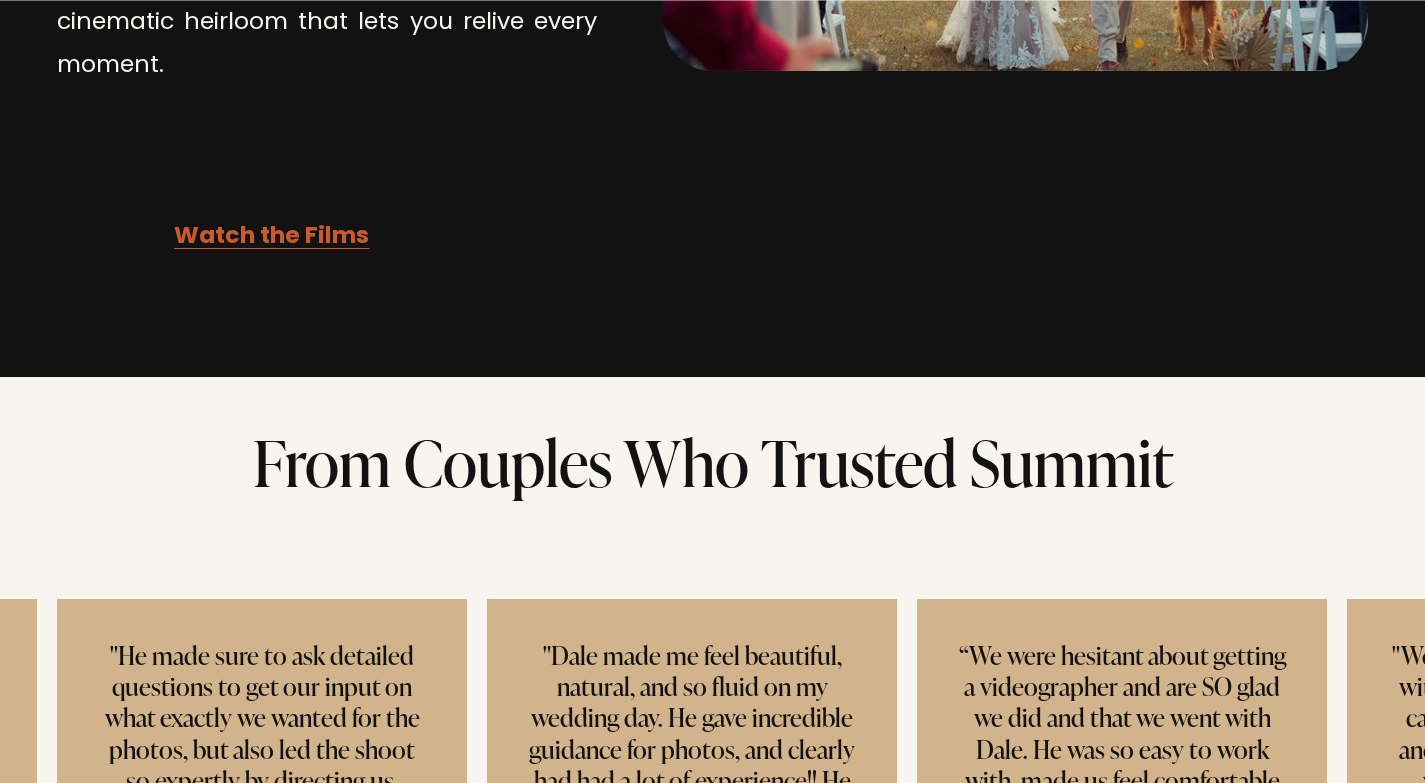 click on "Watch the Films" at bounding box center [271, 237] 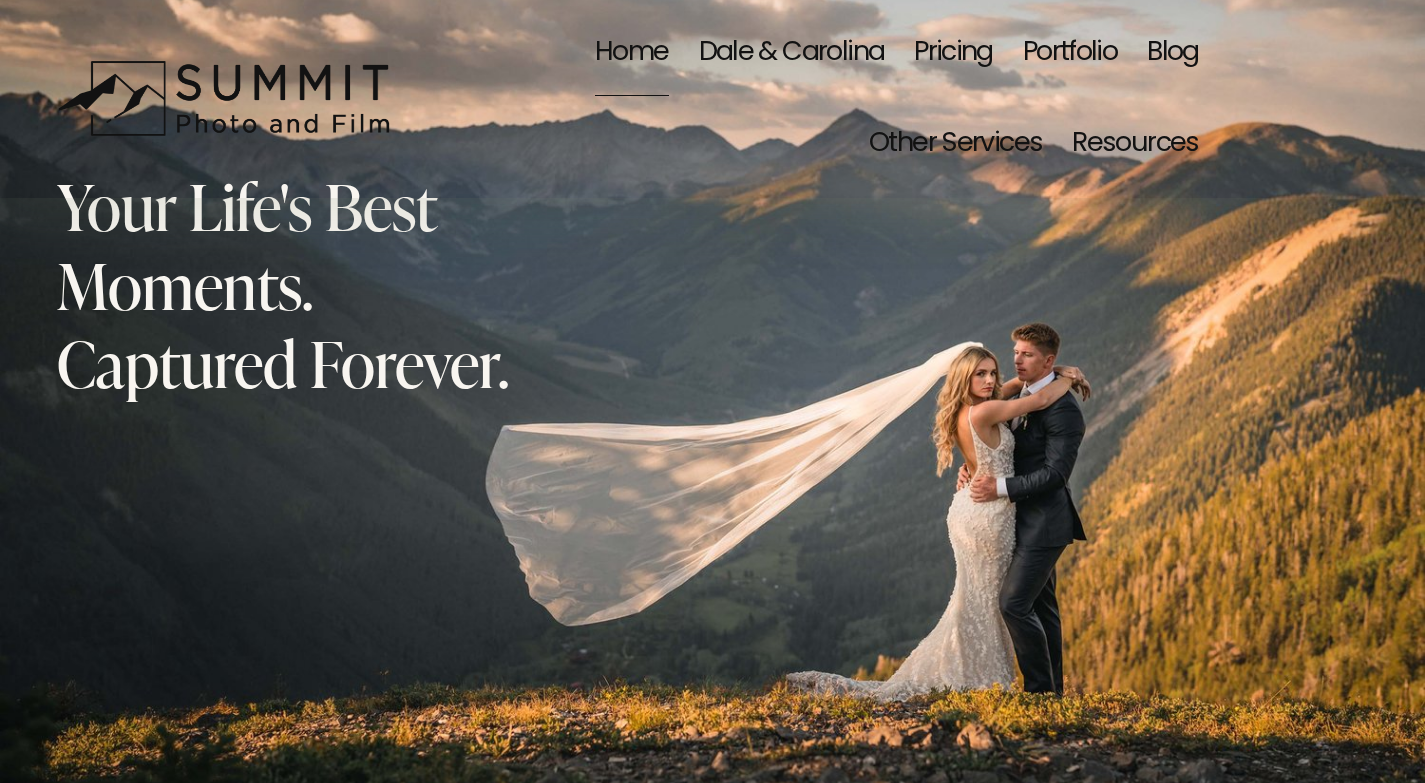 scroll, scrollTop: 0, scrollLeft: 0, axis: both 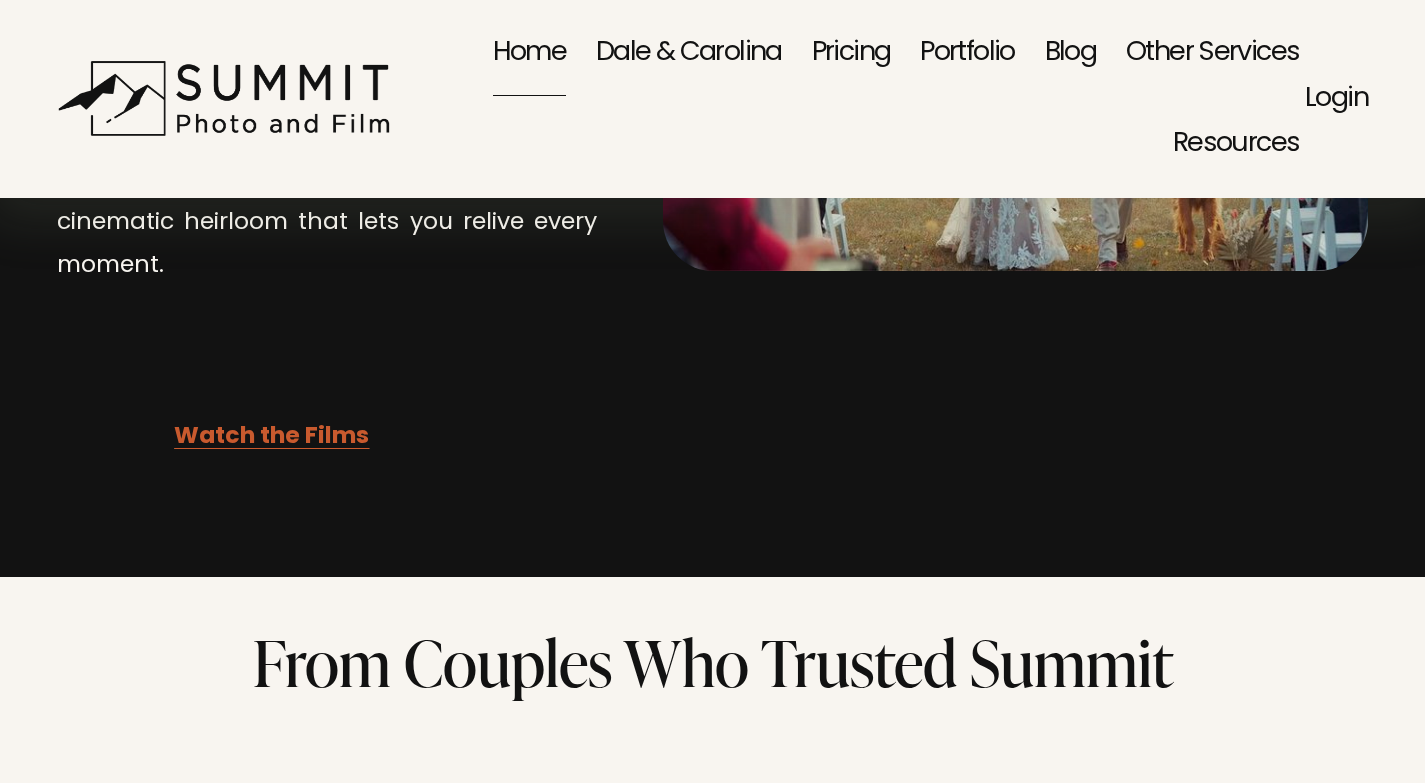 click on "Watch the Films" at bounding box center [271, 437] 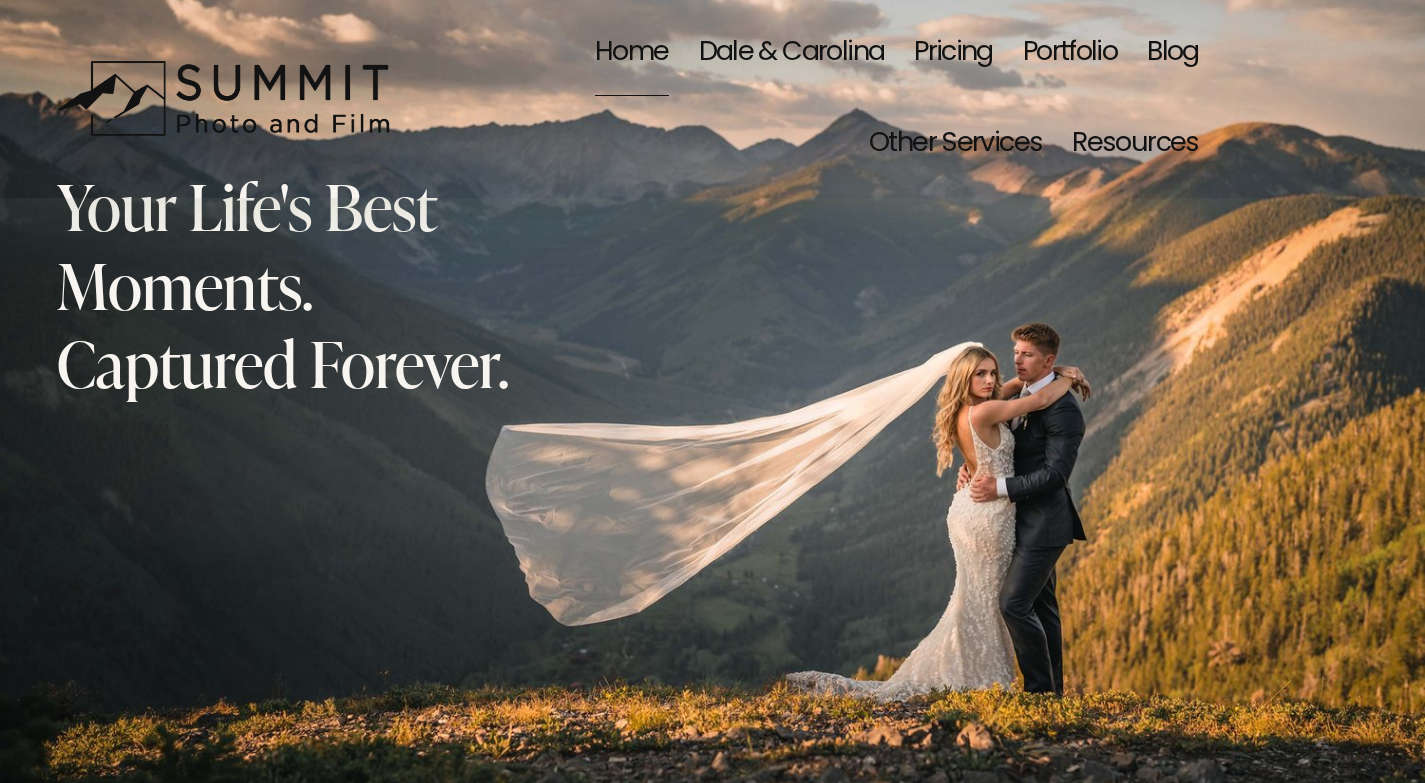 scroll, scrollTop: 0, scrollLeft: 0, axis: both 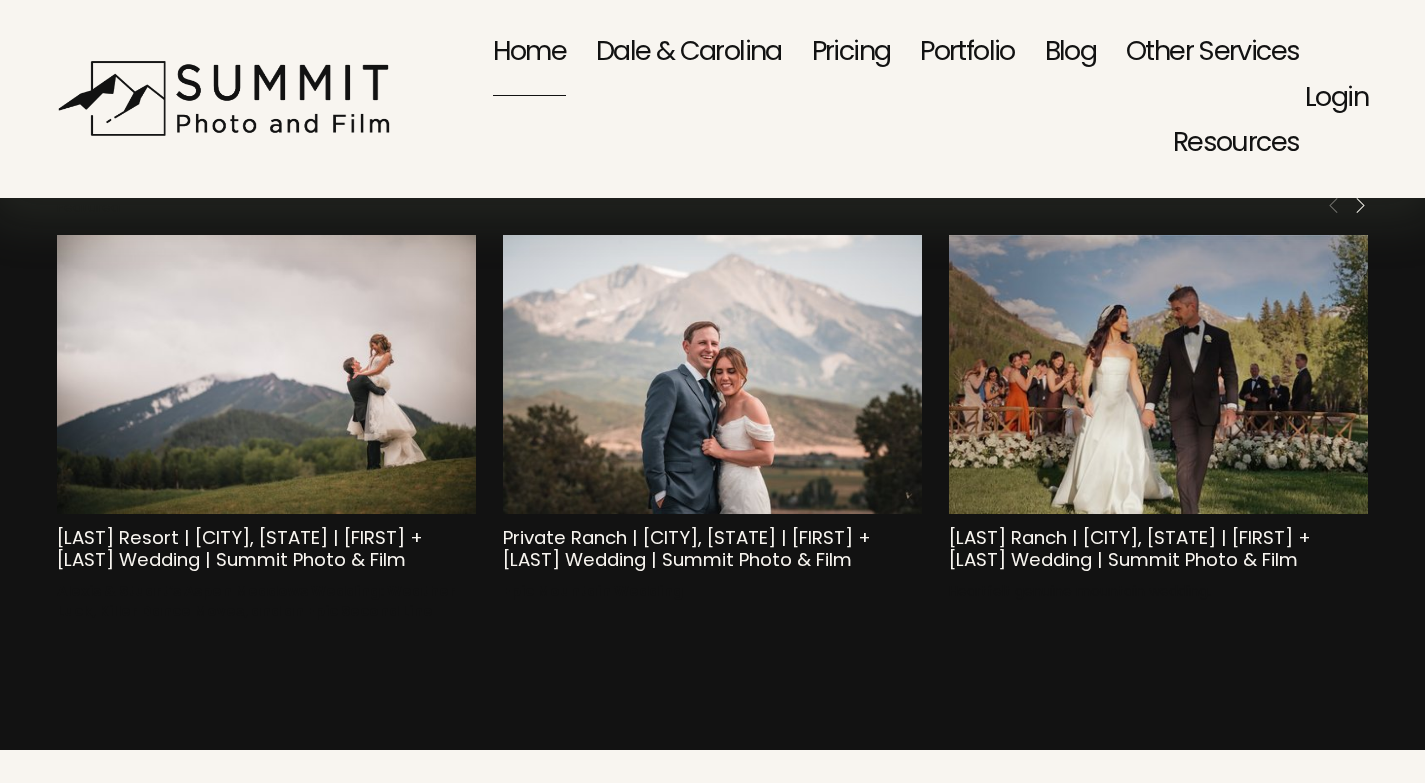 click on "Pricing" at bounding box center [851, 53] 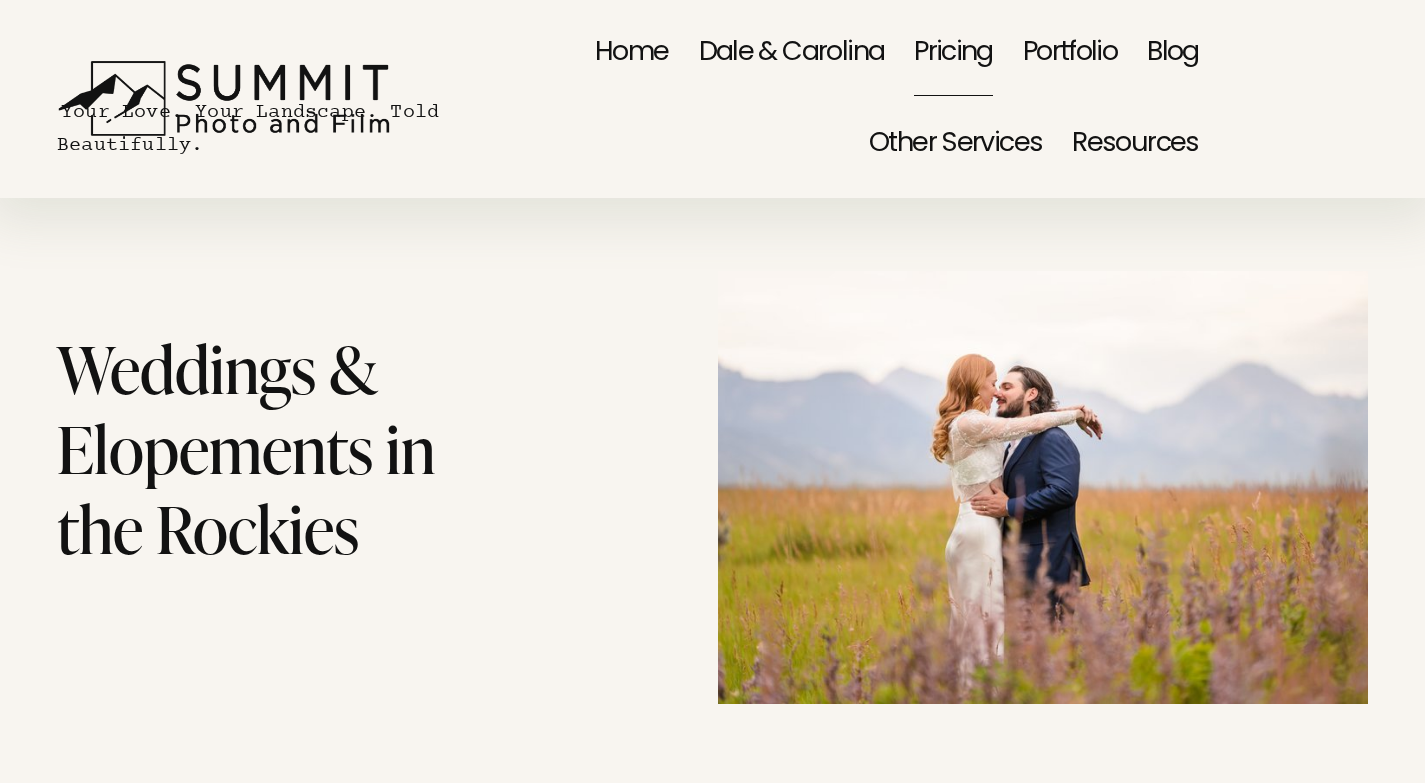 scroll, scrollTop: 0, scrollLeft: 0, axis: both 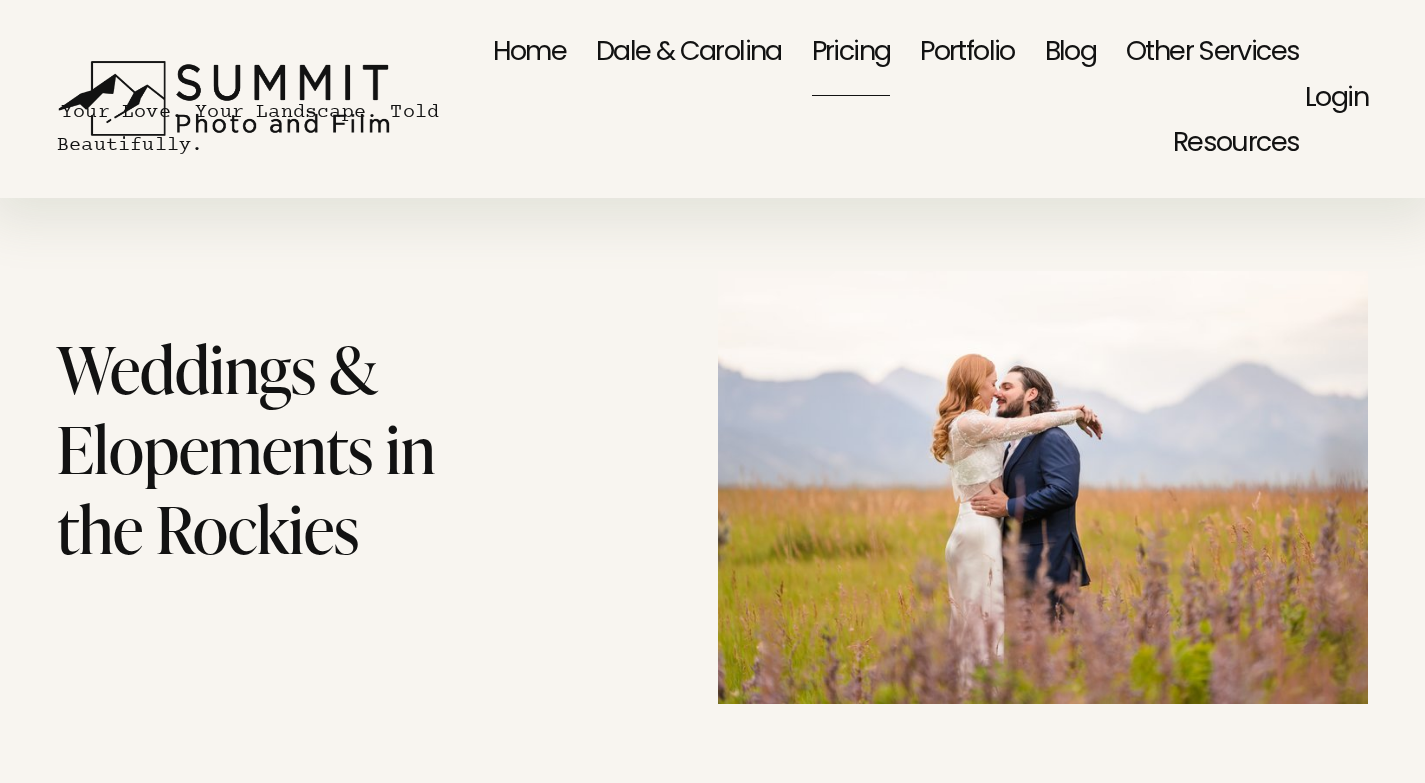 click on "Home" at bounding box center (530, 53) 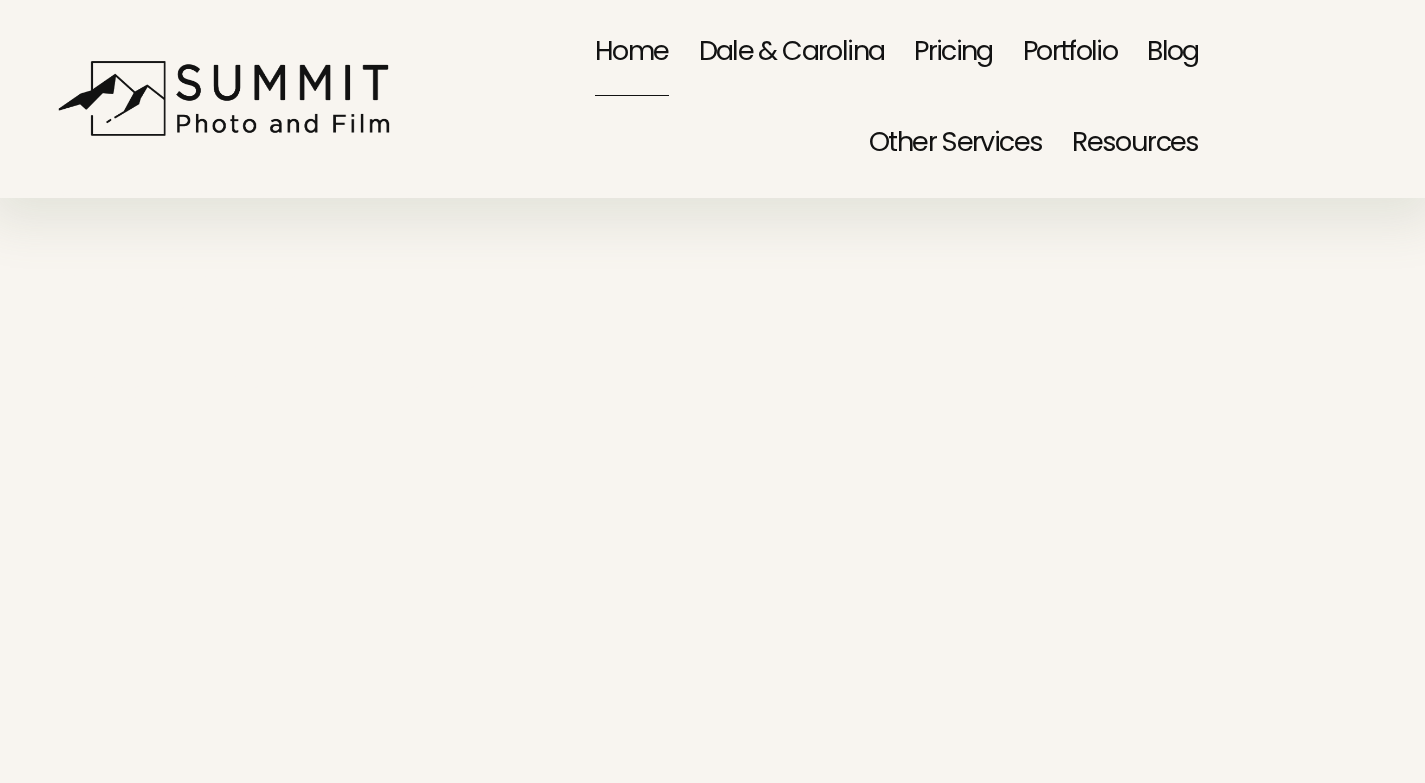 scroll, scrollTop: 0, scrollLeft: 0, axis: both 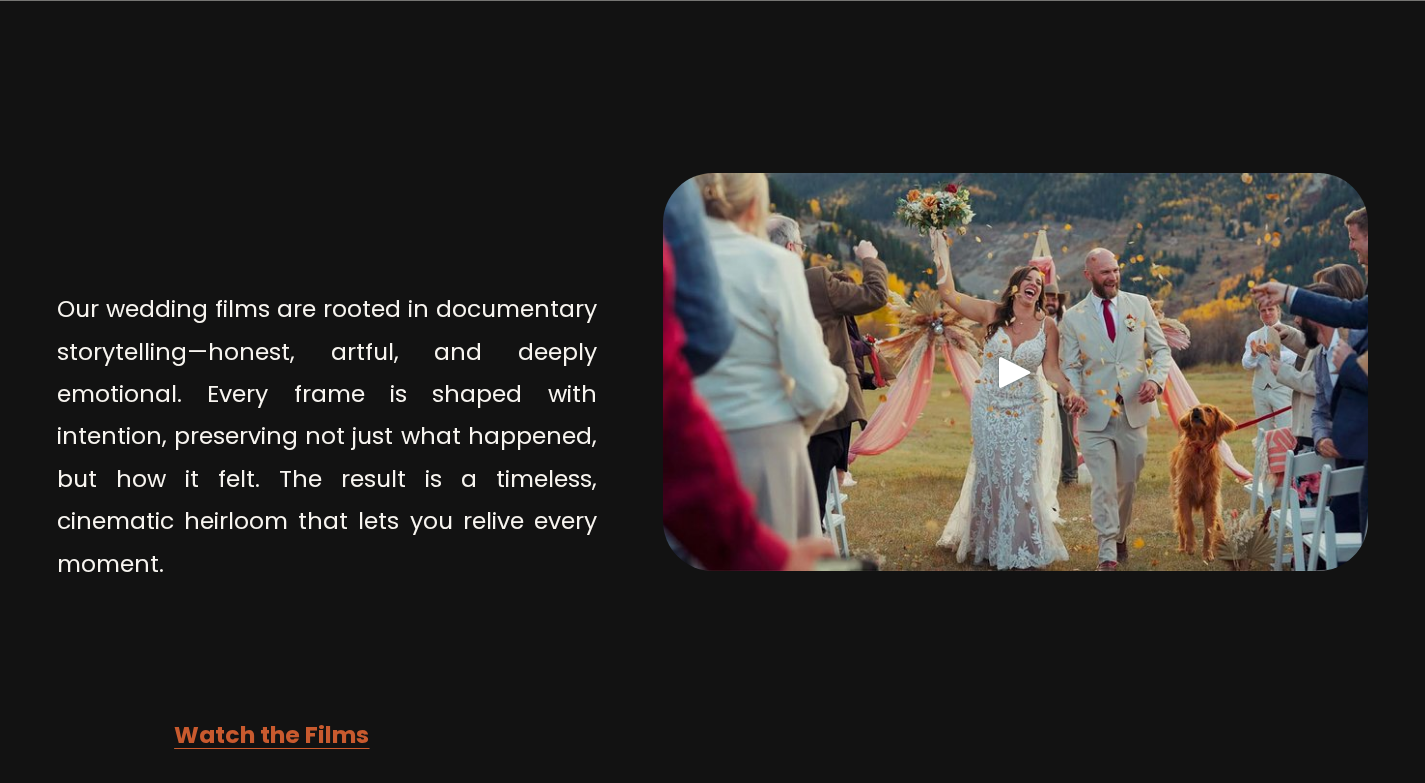 click 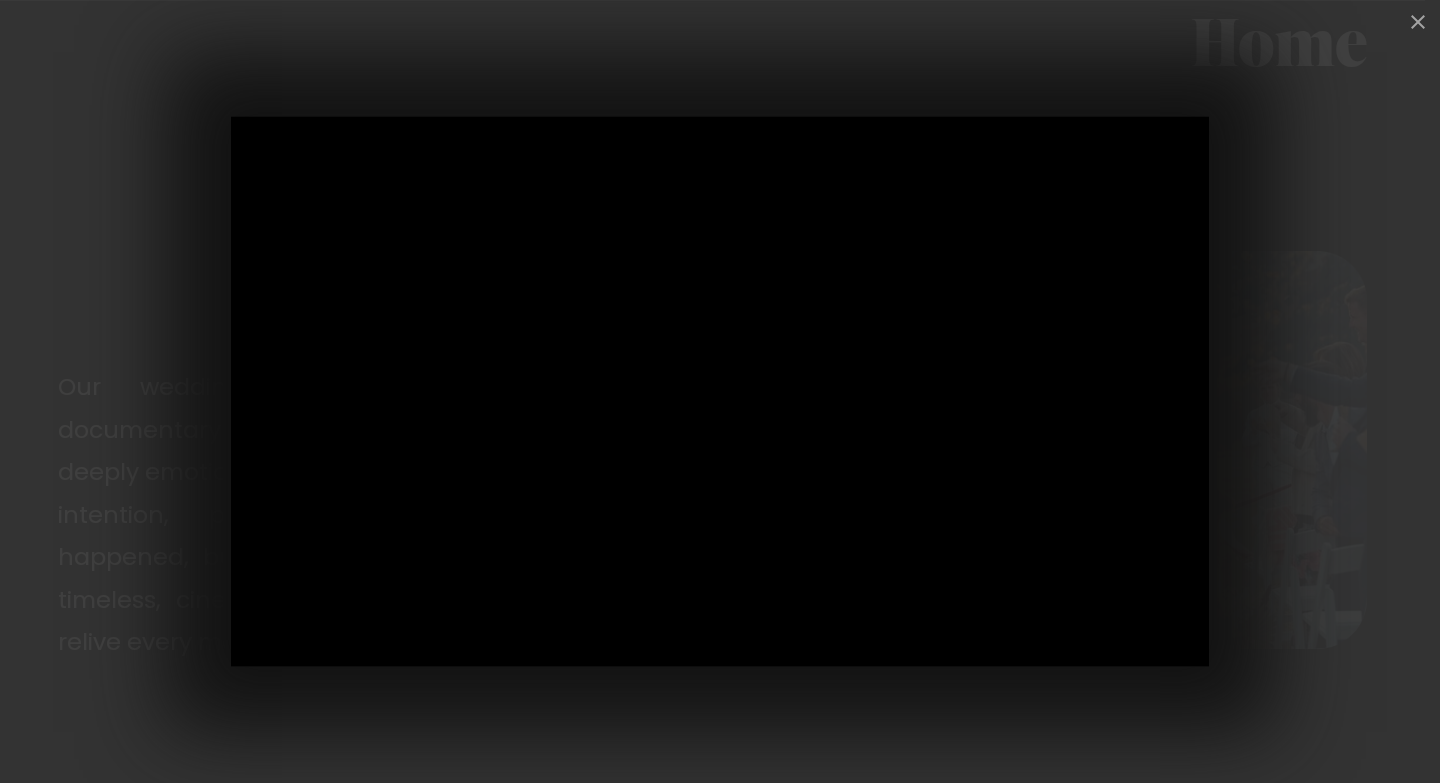 click at bounding box center (1418, 22) 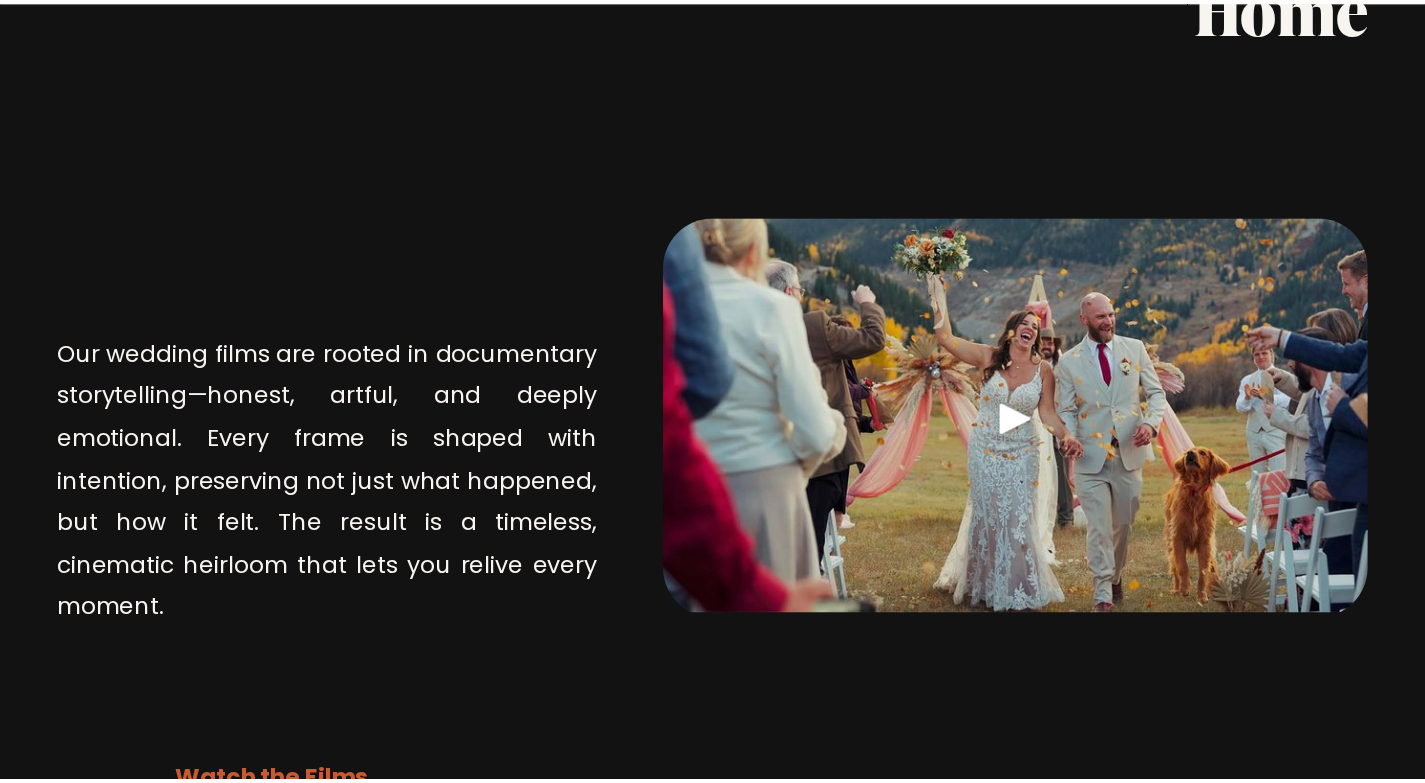 scroll, scrollTop: 5642, scrollLeft: 0, axis: vertical 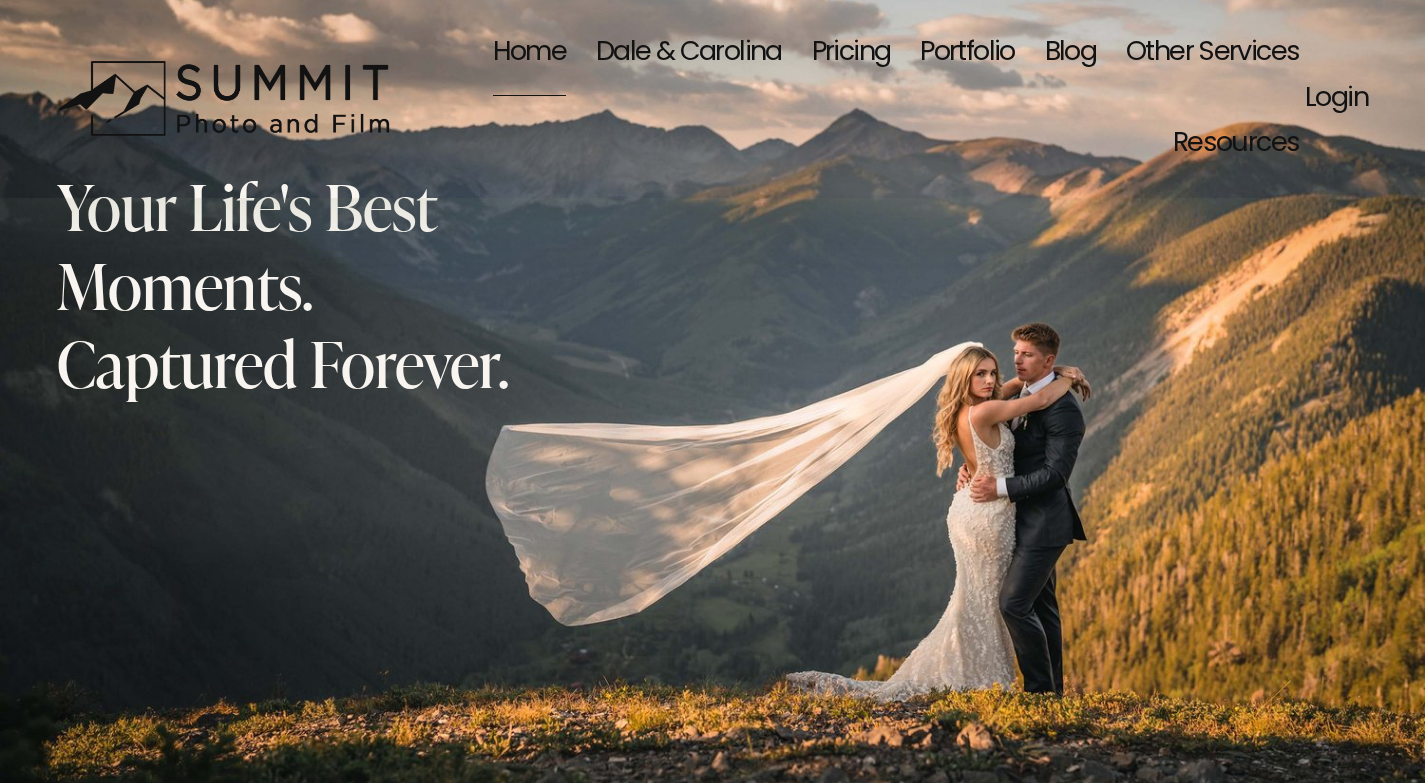 click on "Blog" at bounding box center (1071, 53) 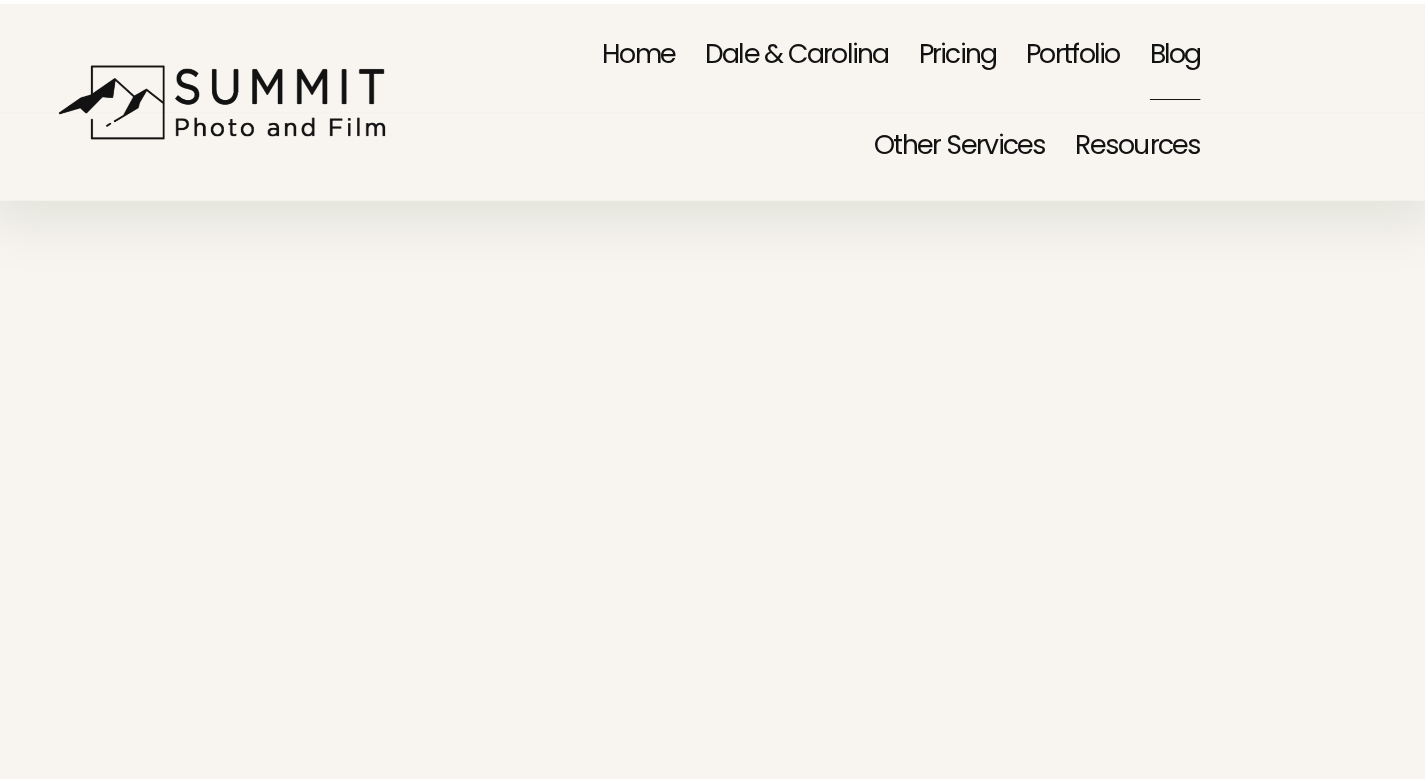 scroll, scrollTop: 0, scrollLeft: 0, axis: both 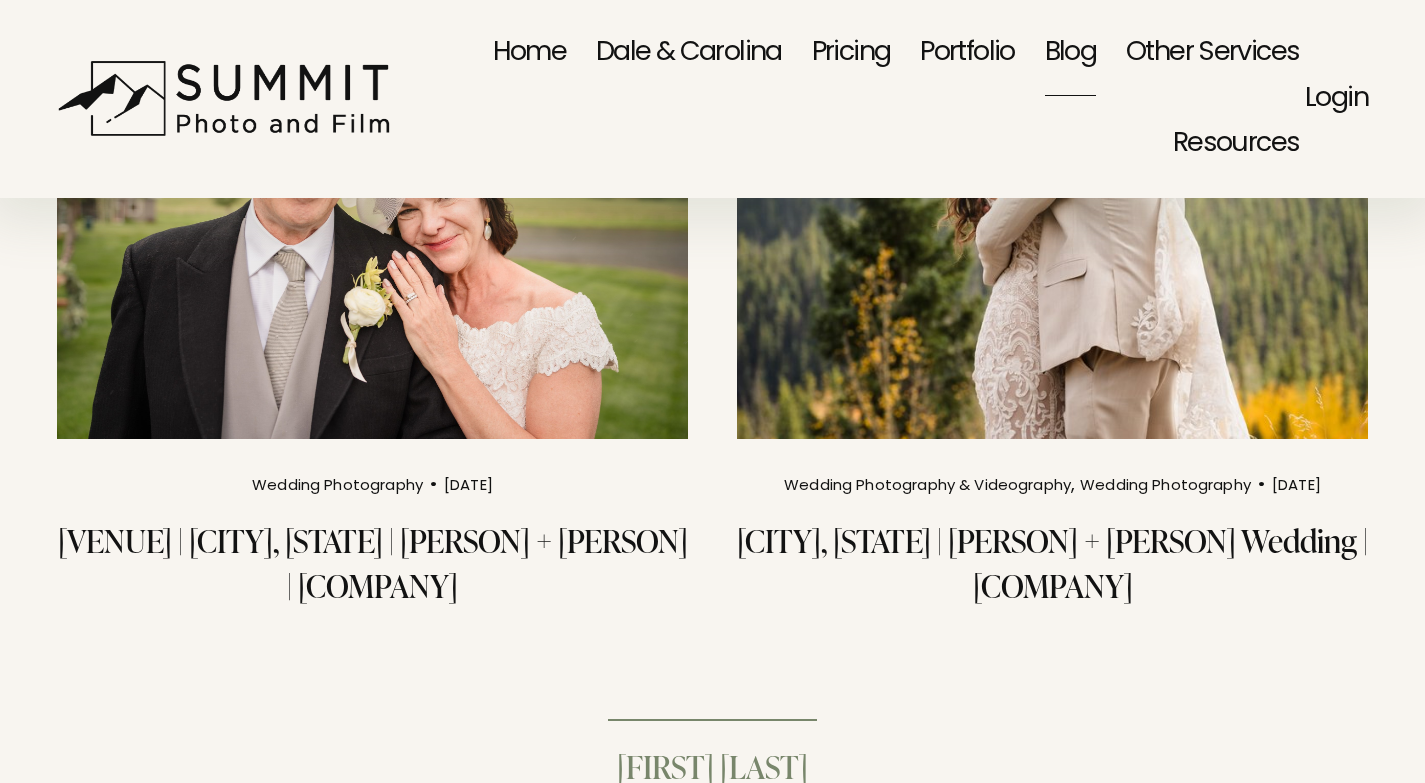 click at bounding box center (1052, 229) 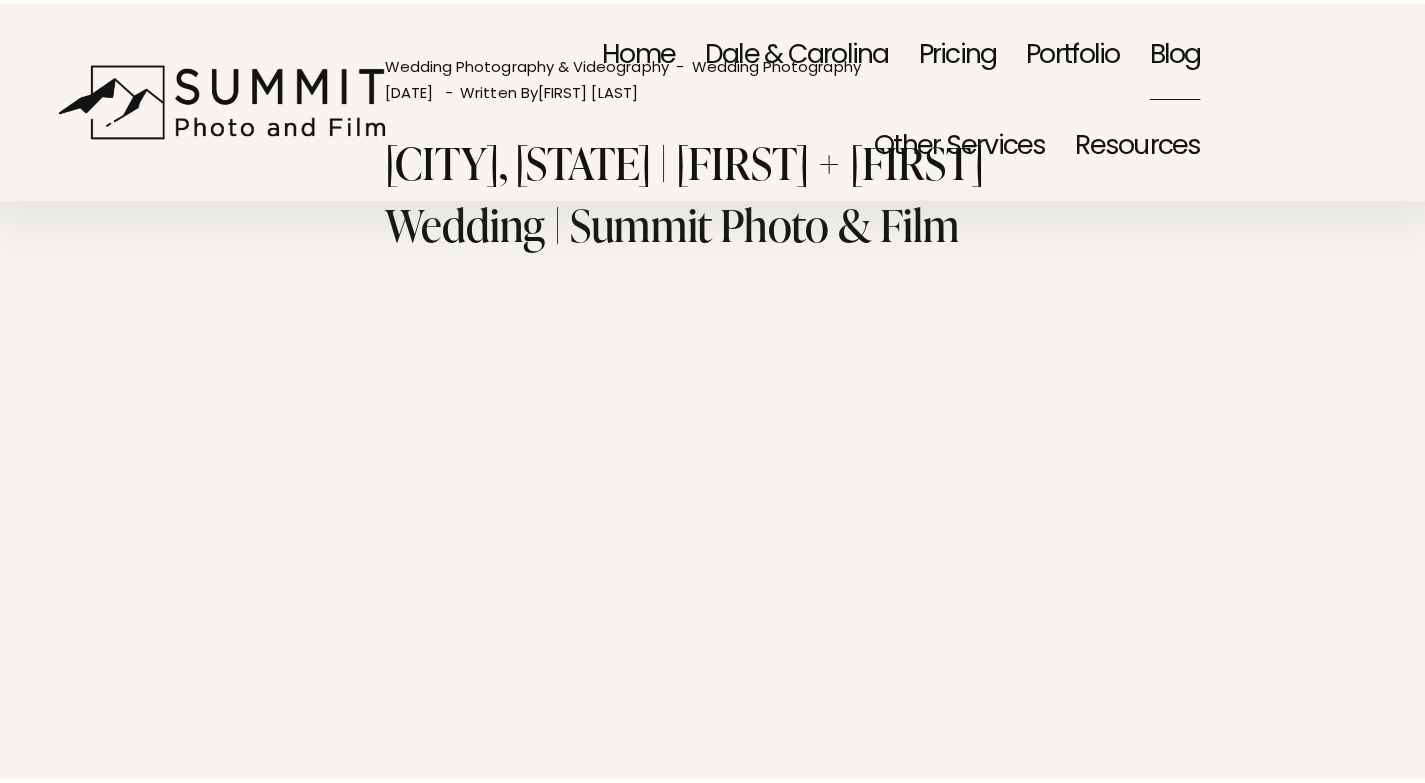 scroll, scrollTop: 0, scrollLeft: 0, axis: both 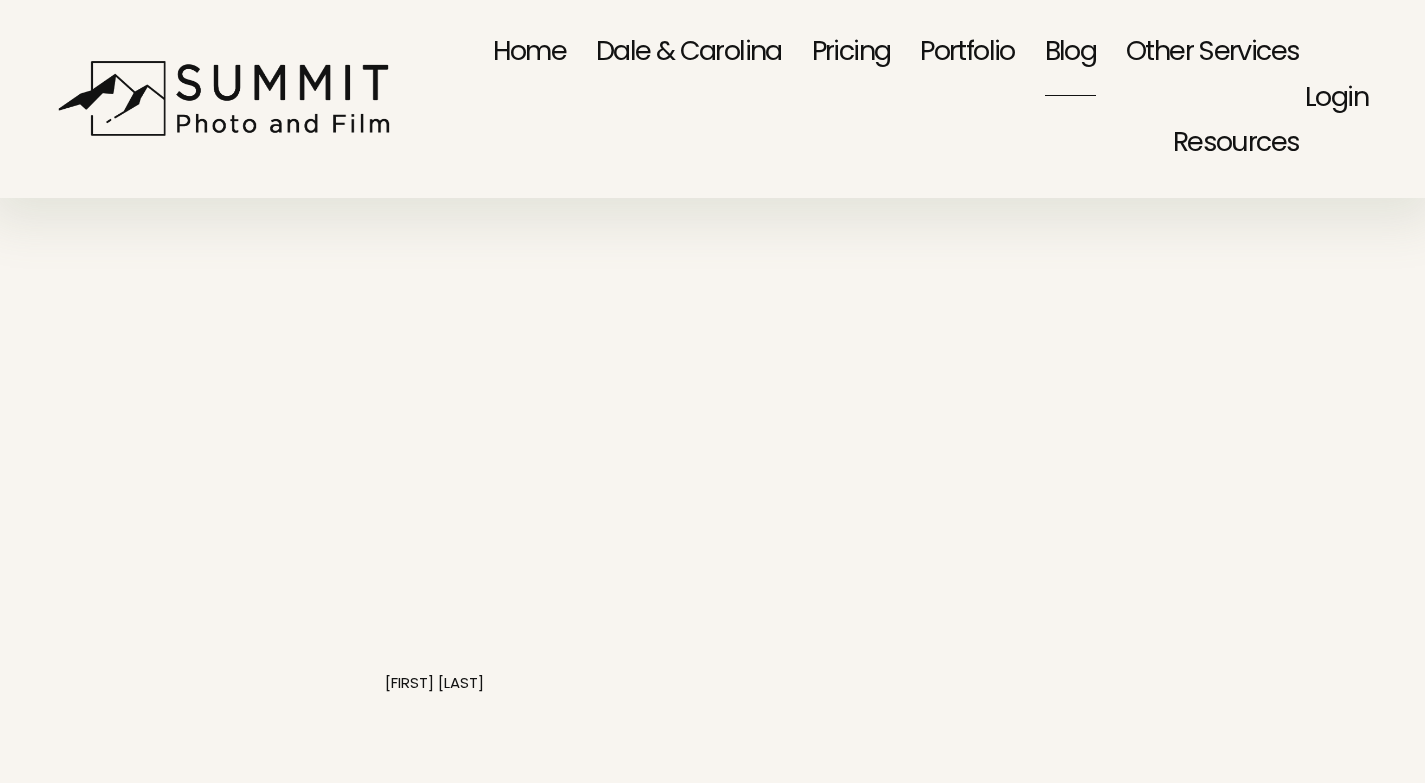 click 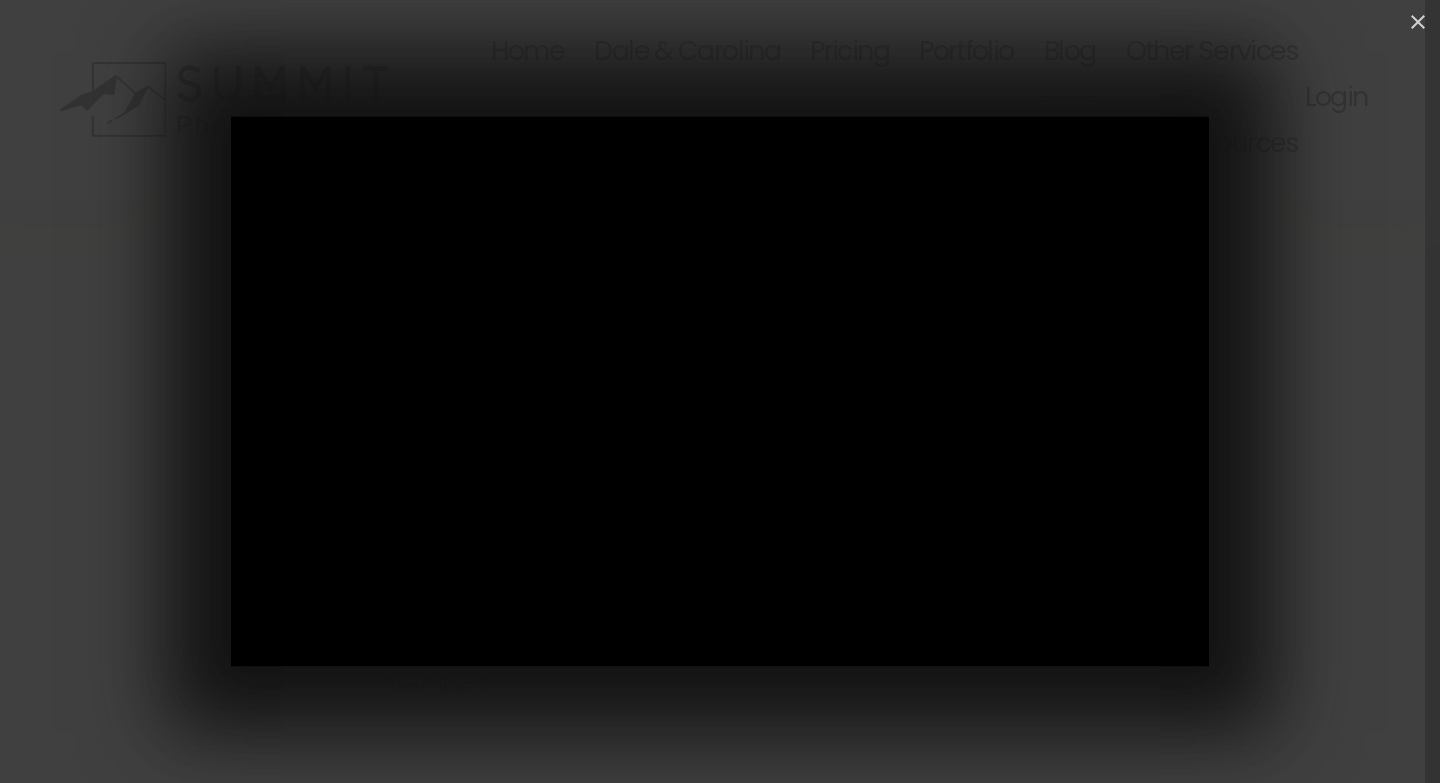 click at bounding box center [720, 391] 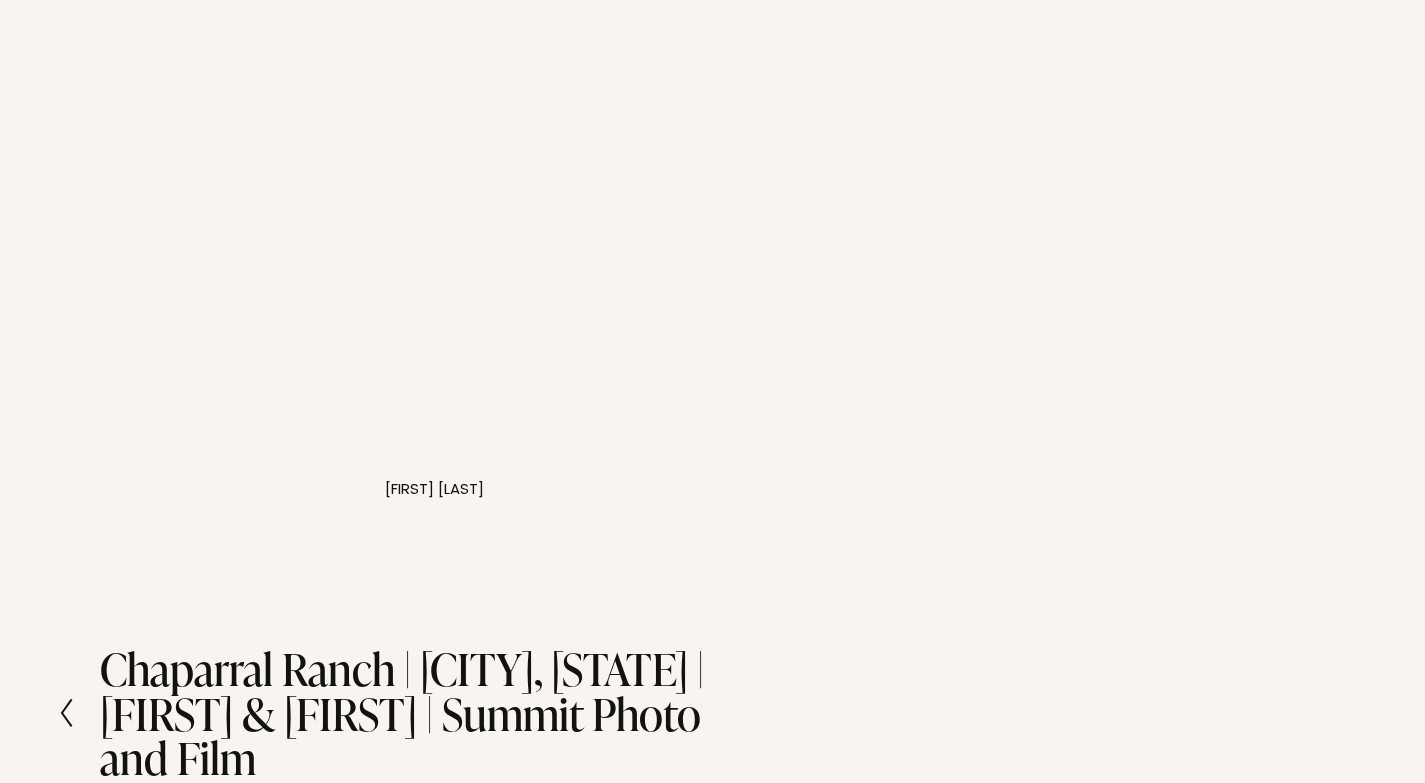 scroll, scrollTop: 2400, scrollLeft: 0, axis: vertical 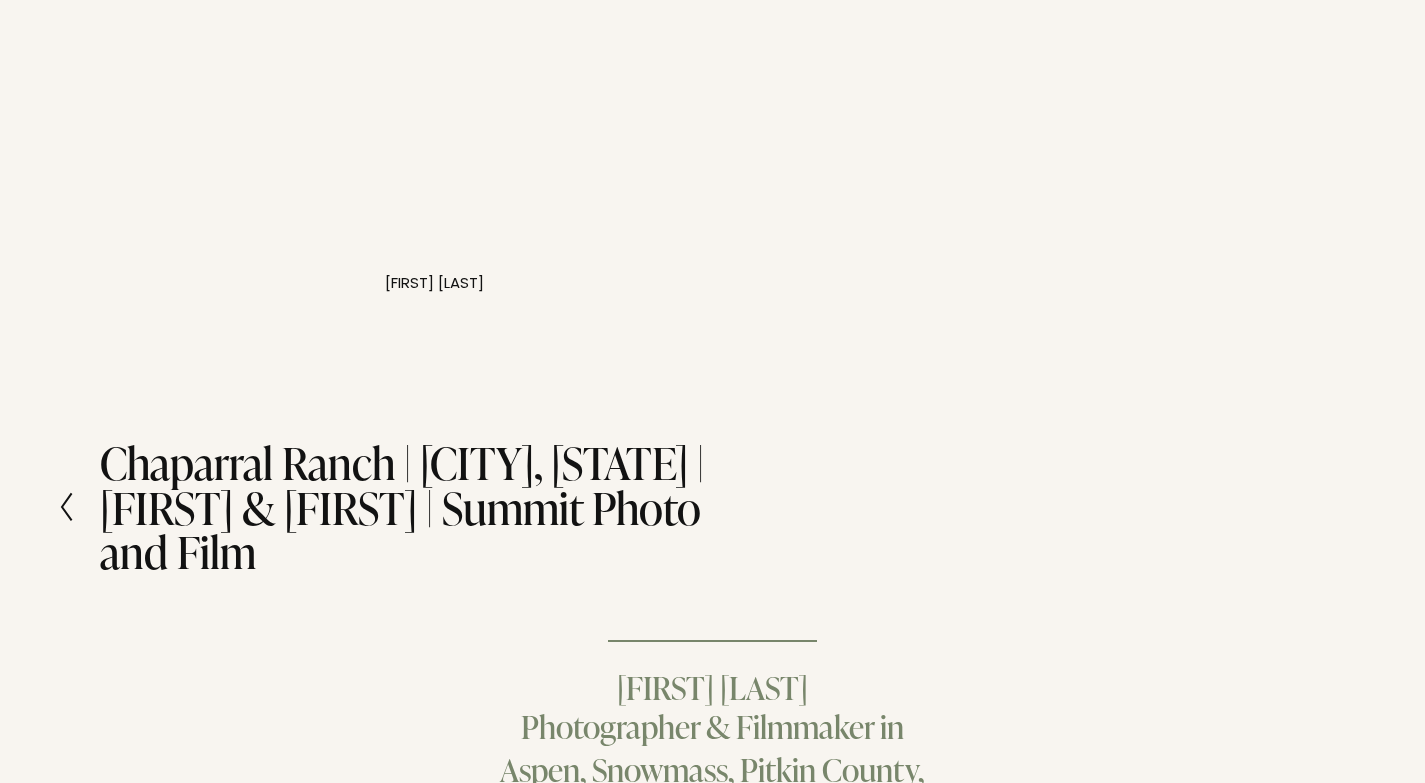 click on "Chaparral Ranch | [CITY], [STATE] | [FIRST] & [FIRST] | Summit Photo and Film" at bounding box center (406, 506) 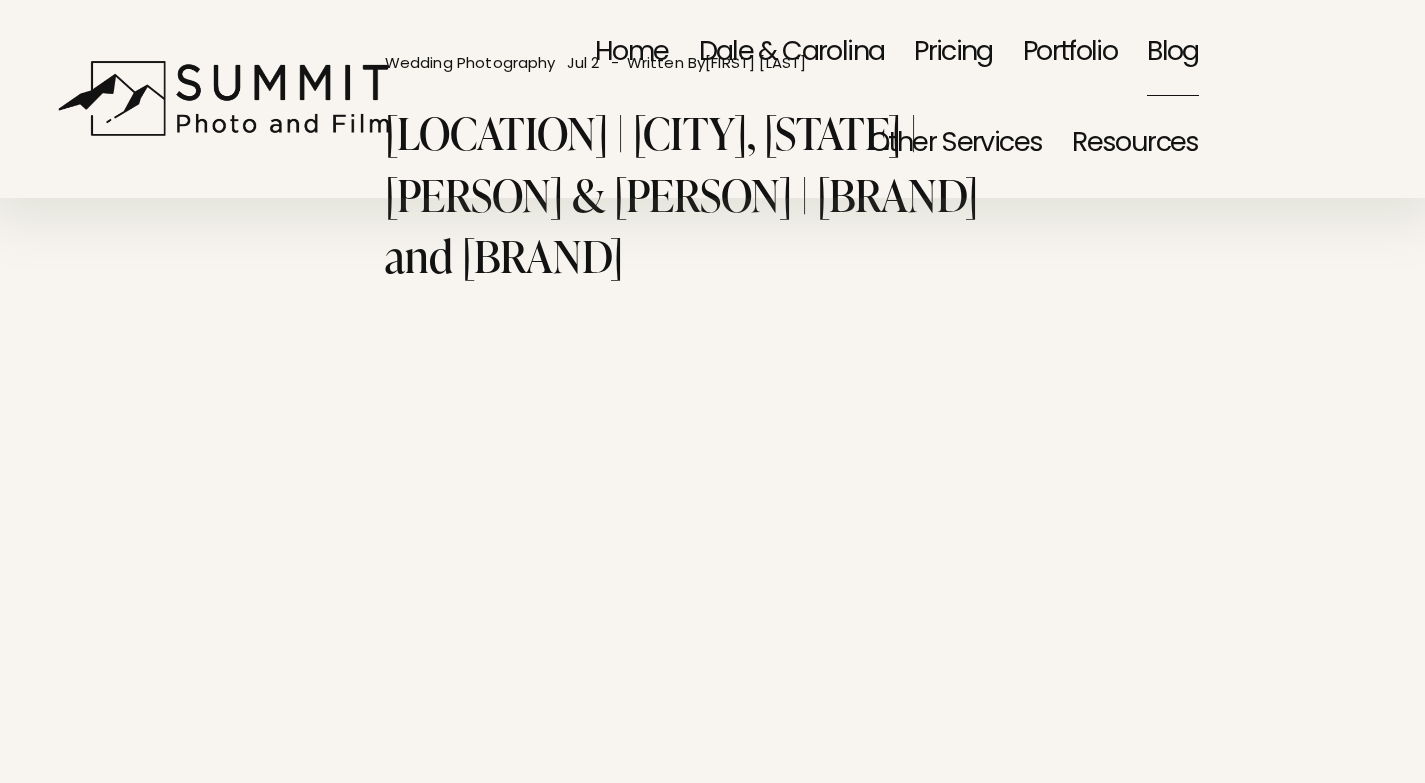 scroll, scrollTop: 0, scrollLeft: 0, axis: both 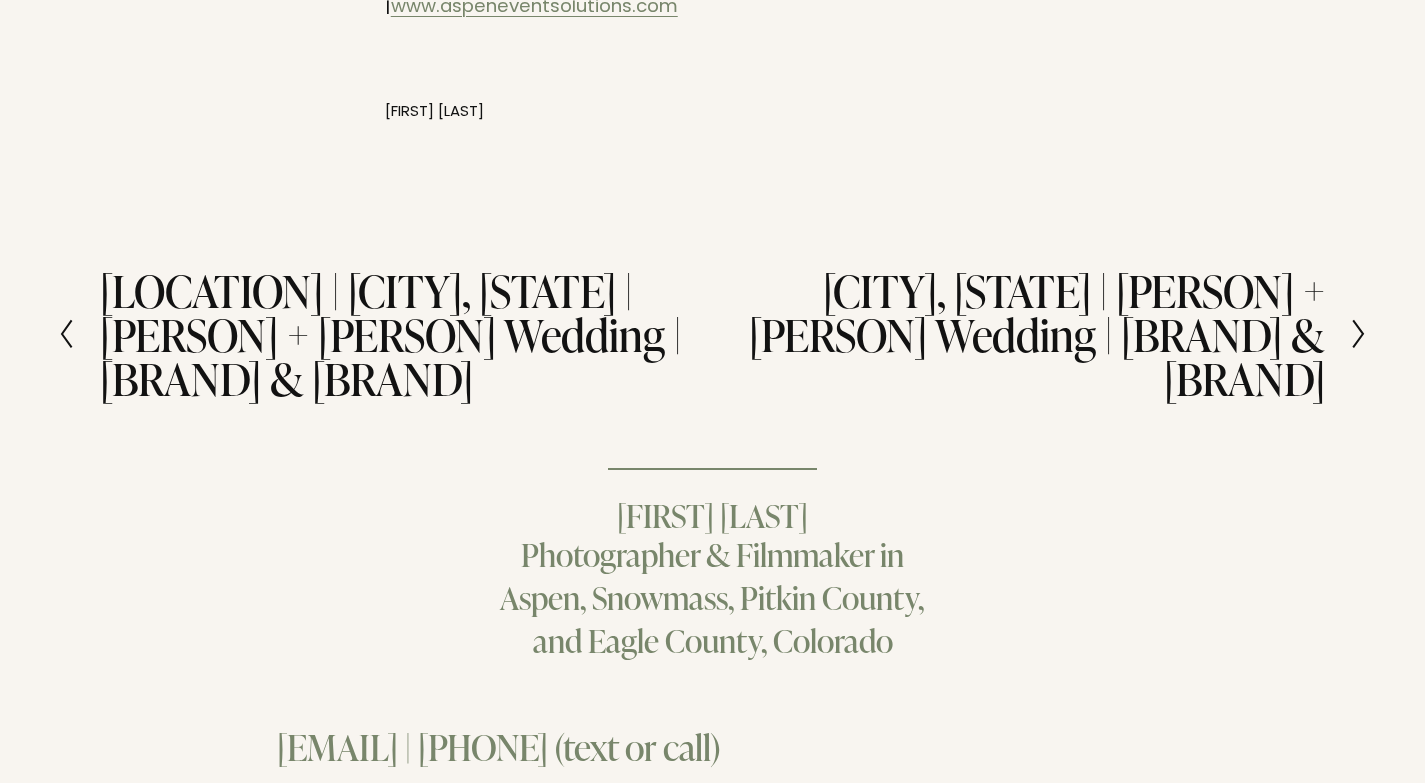 click on "[LOCATION] | [CITY], [STATE] | [PERSON] + [PERSON] Wedding | [BRAND] & [BRAND]" at bounding box center (406, 334) 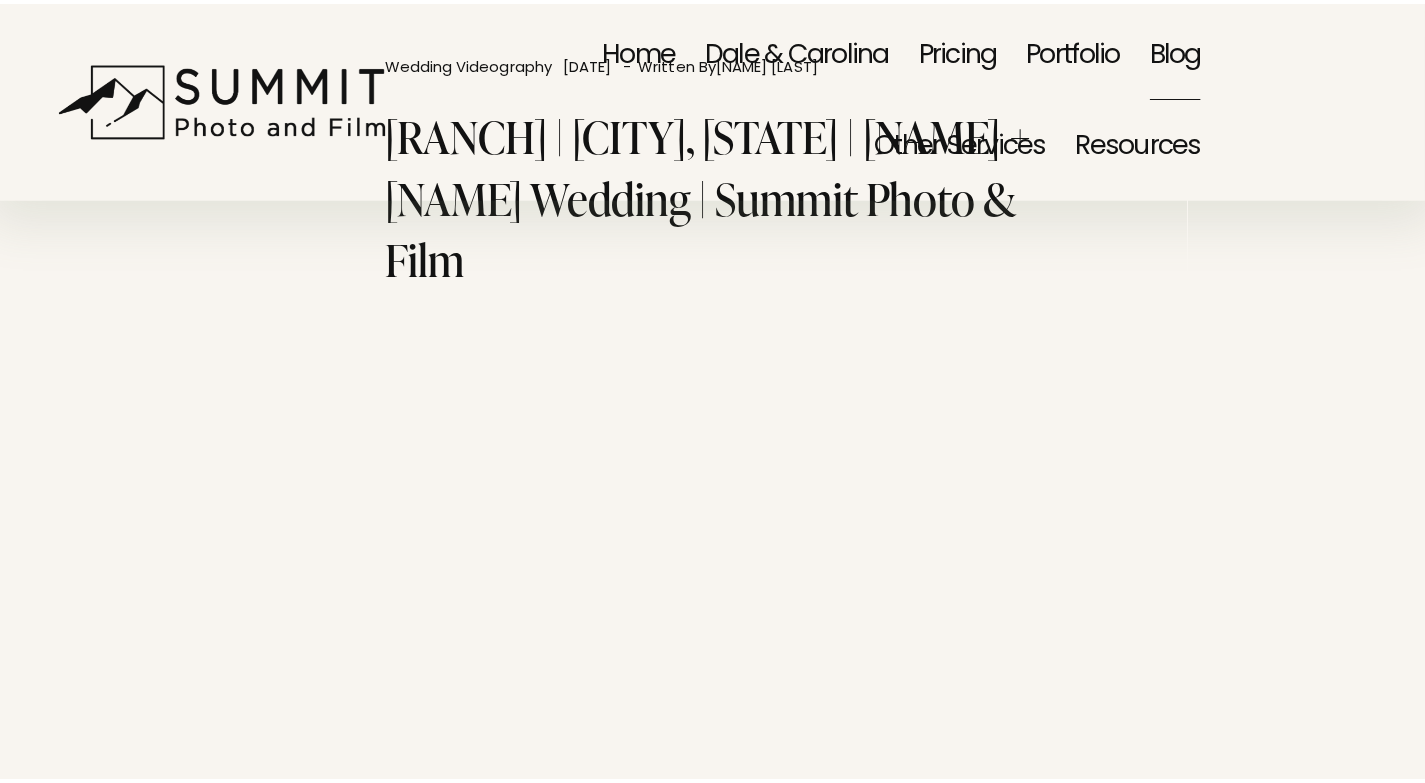 scroll, scrollTop: 0, scrollLeft: 0, axis: both 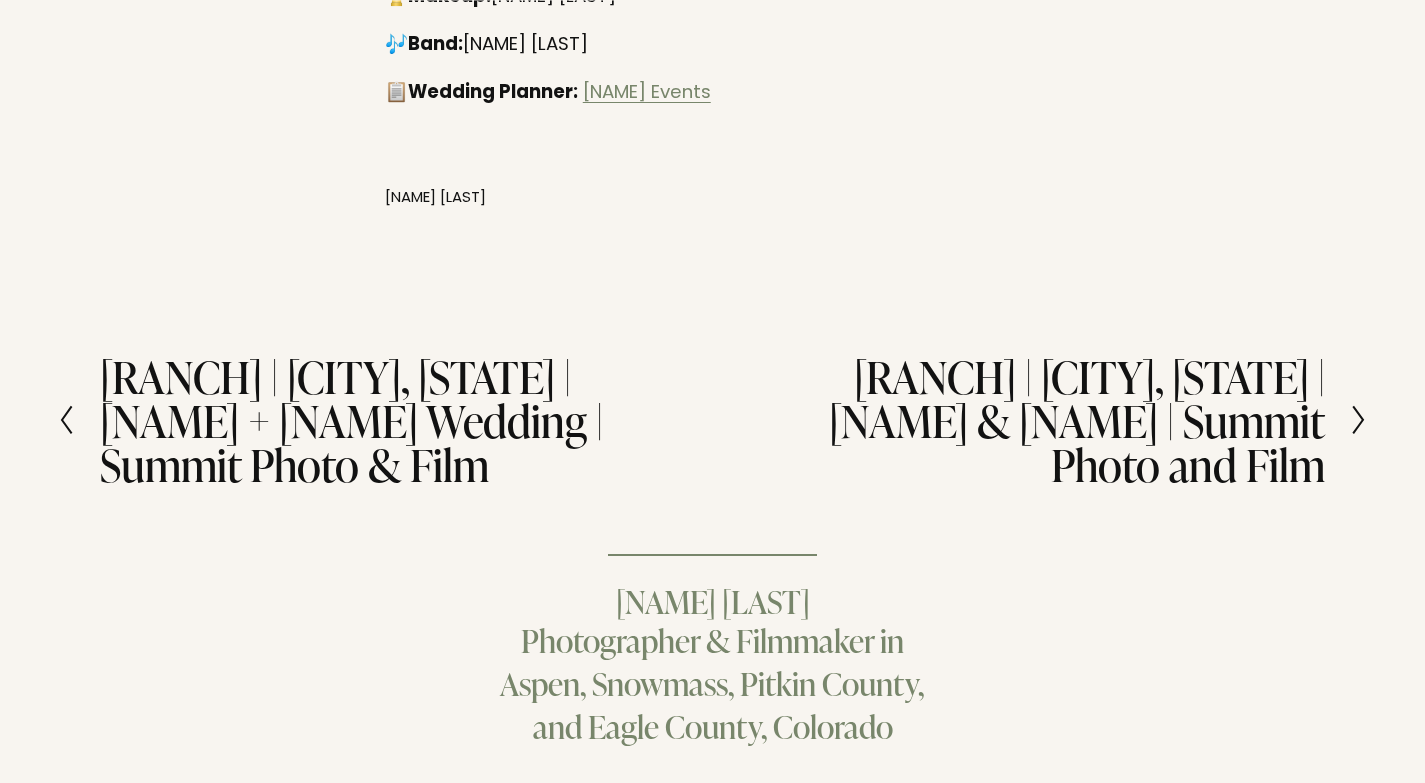 click on "[RANCH NAME] | [CITY], [STATE] | [FIRST] + [FIRST] Wedding | Summit Photo & Film" at bounding box center [406, 420] 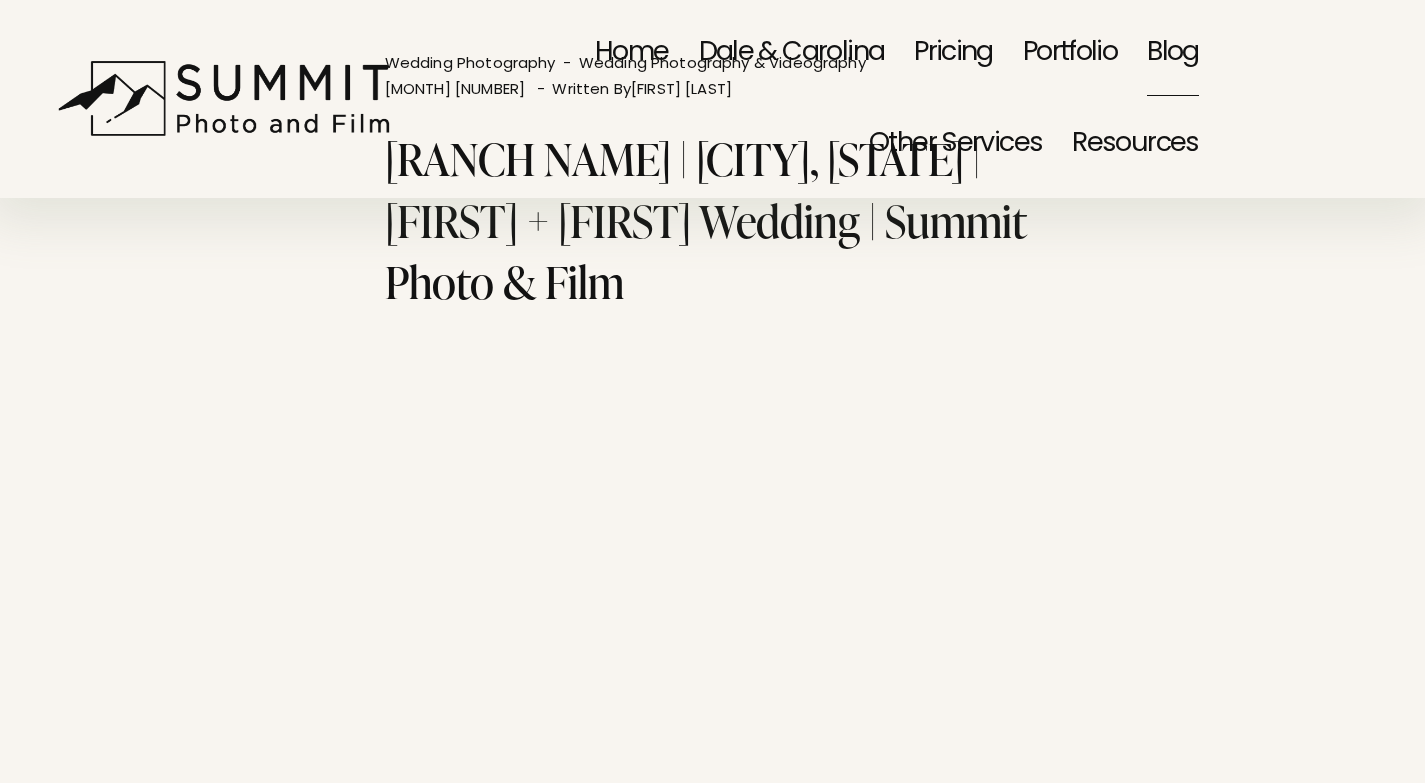 scroll, scrollTop: 0, scrollLeft: 0, axis: both 